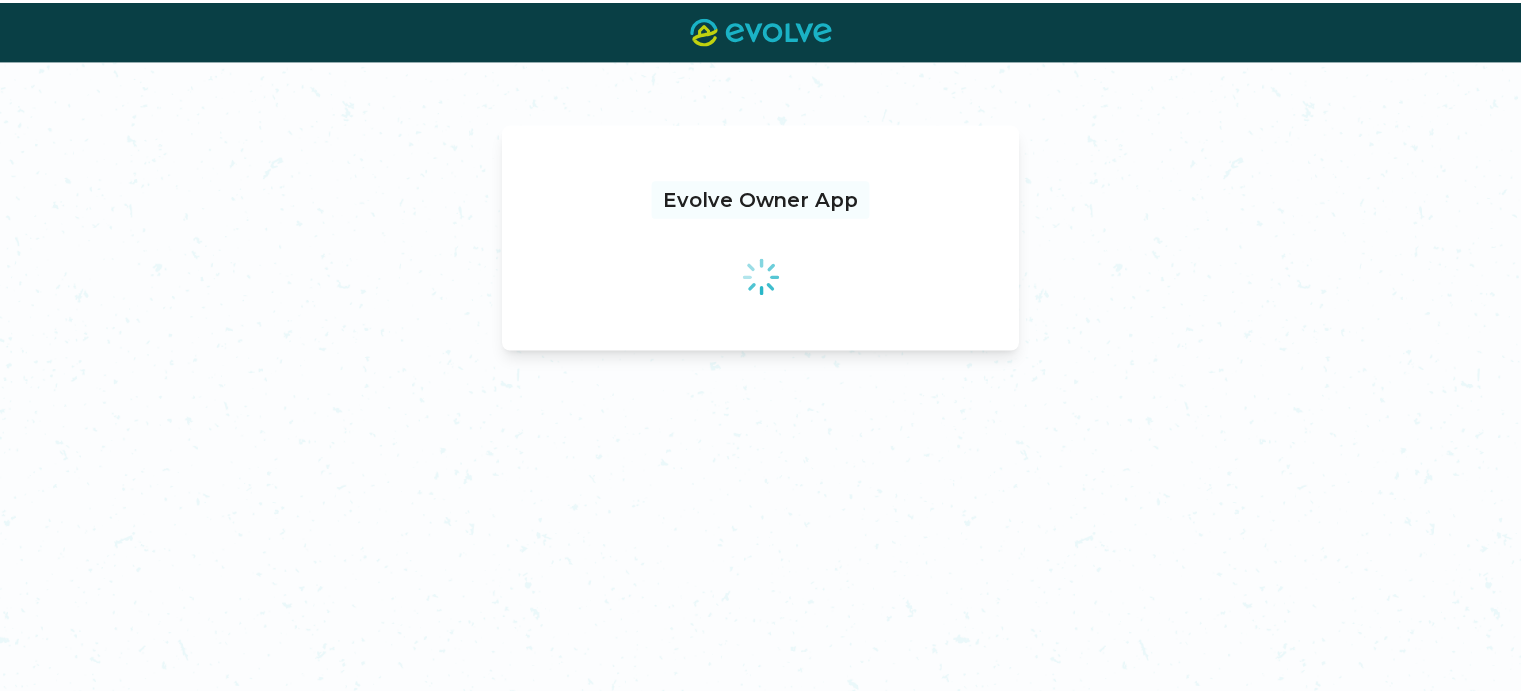 scroll, scrollTop: 0, scrollLeft: 0, axis: both 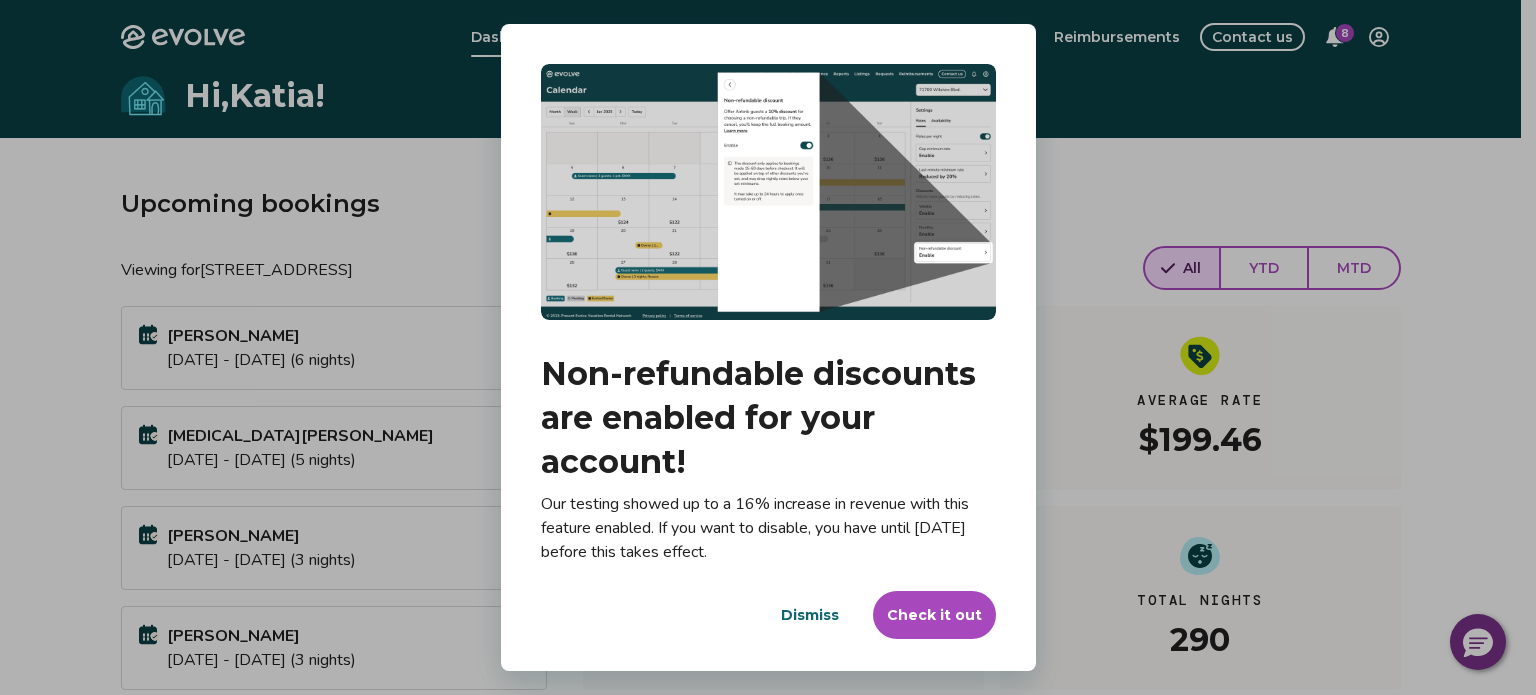 click on "Check it out" at bounding box center (934, 615) 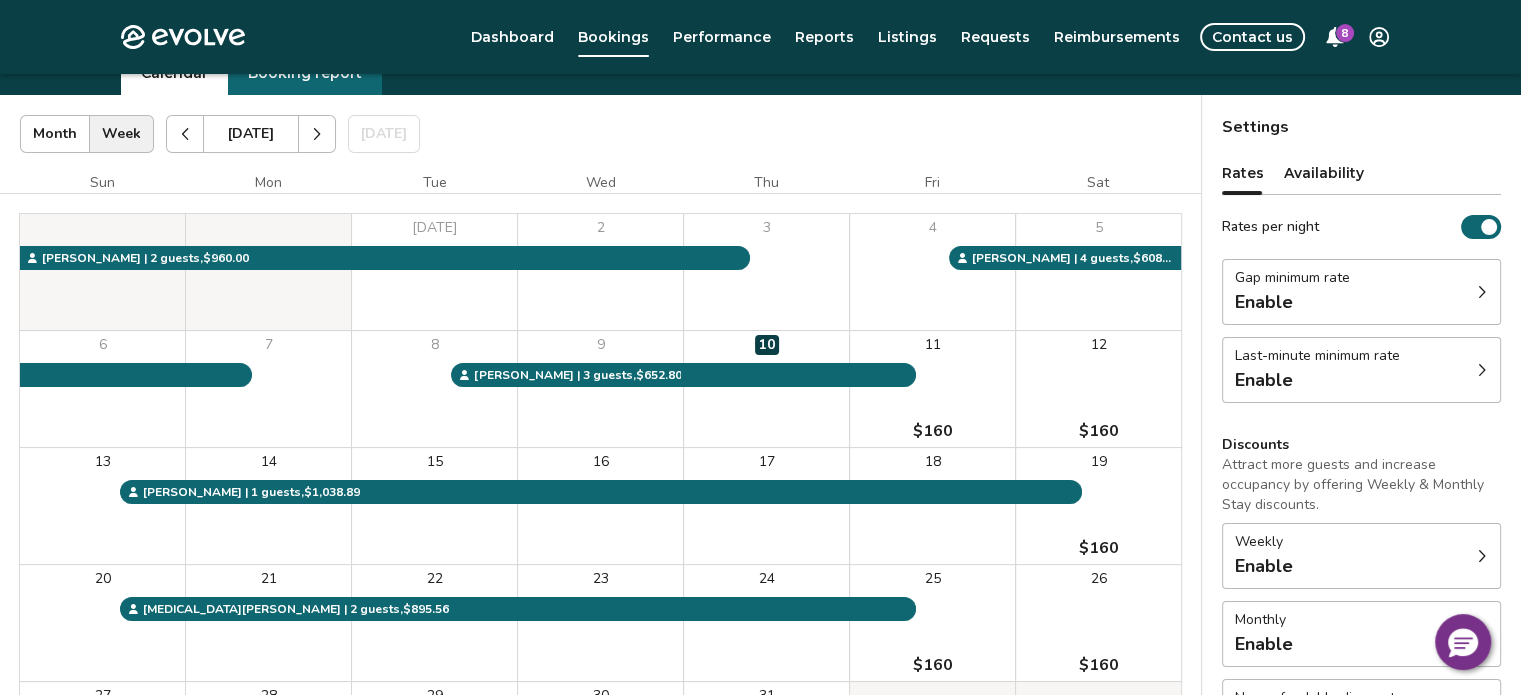 scroll, scrollTop: 39, scrollLeft: 0, axis: vertical 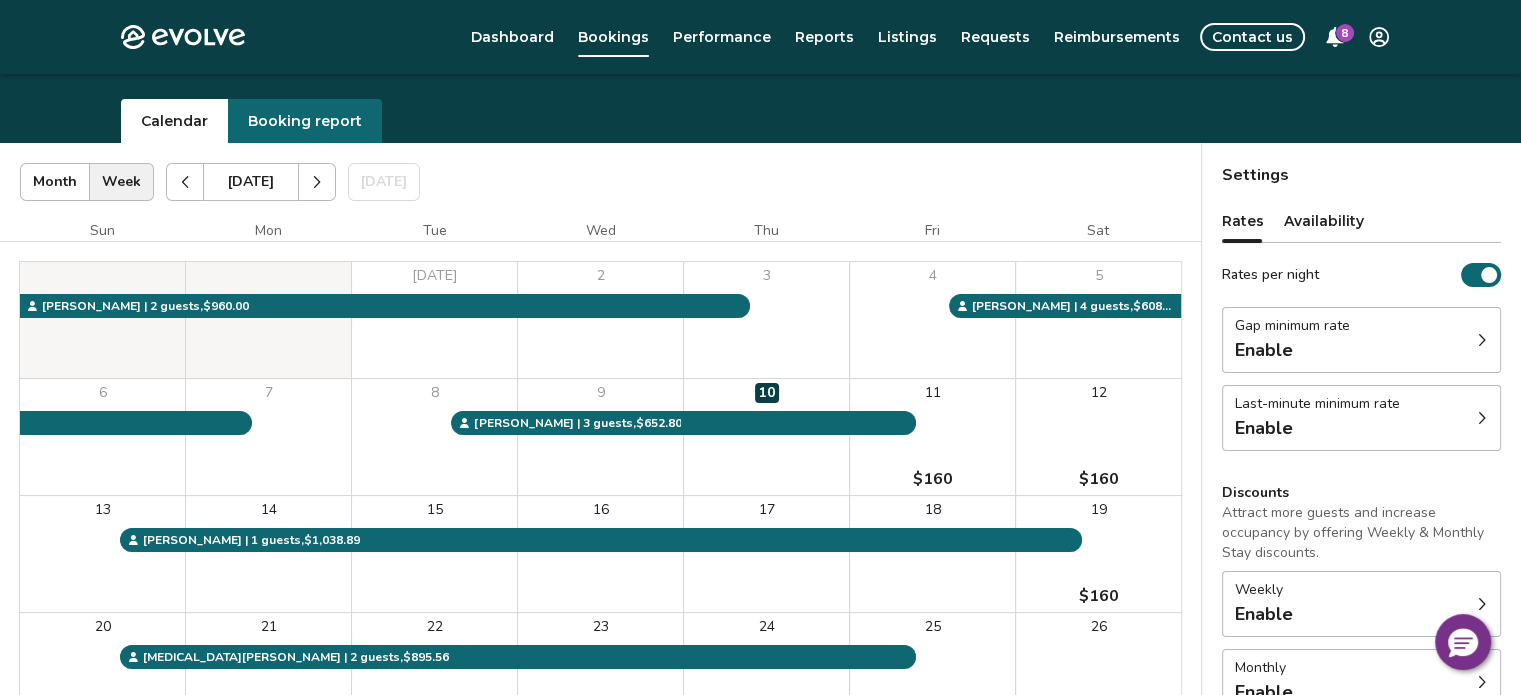 click on "Enable" at bounding box center [1292, 350] 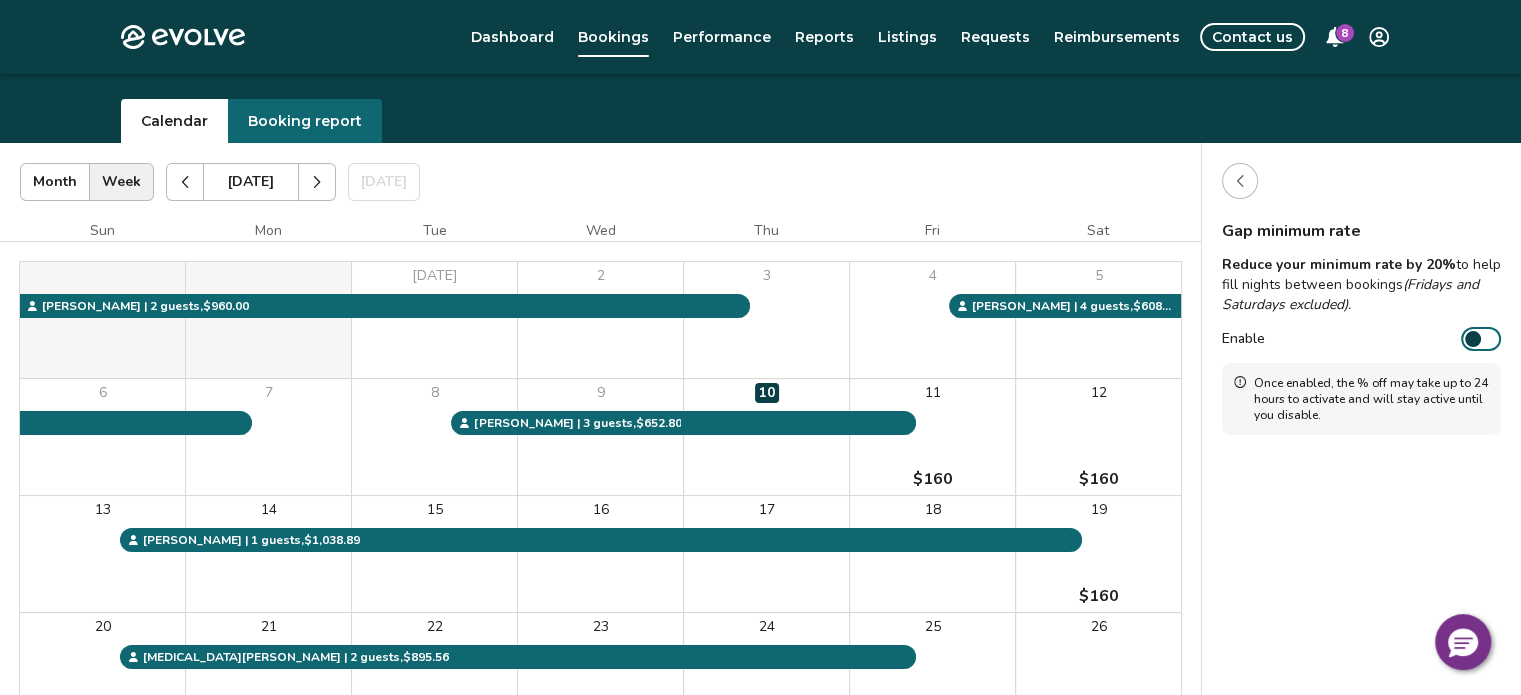 click on "Enable" at bounding box center (1481, 339) 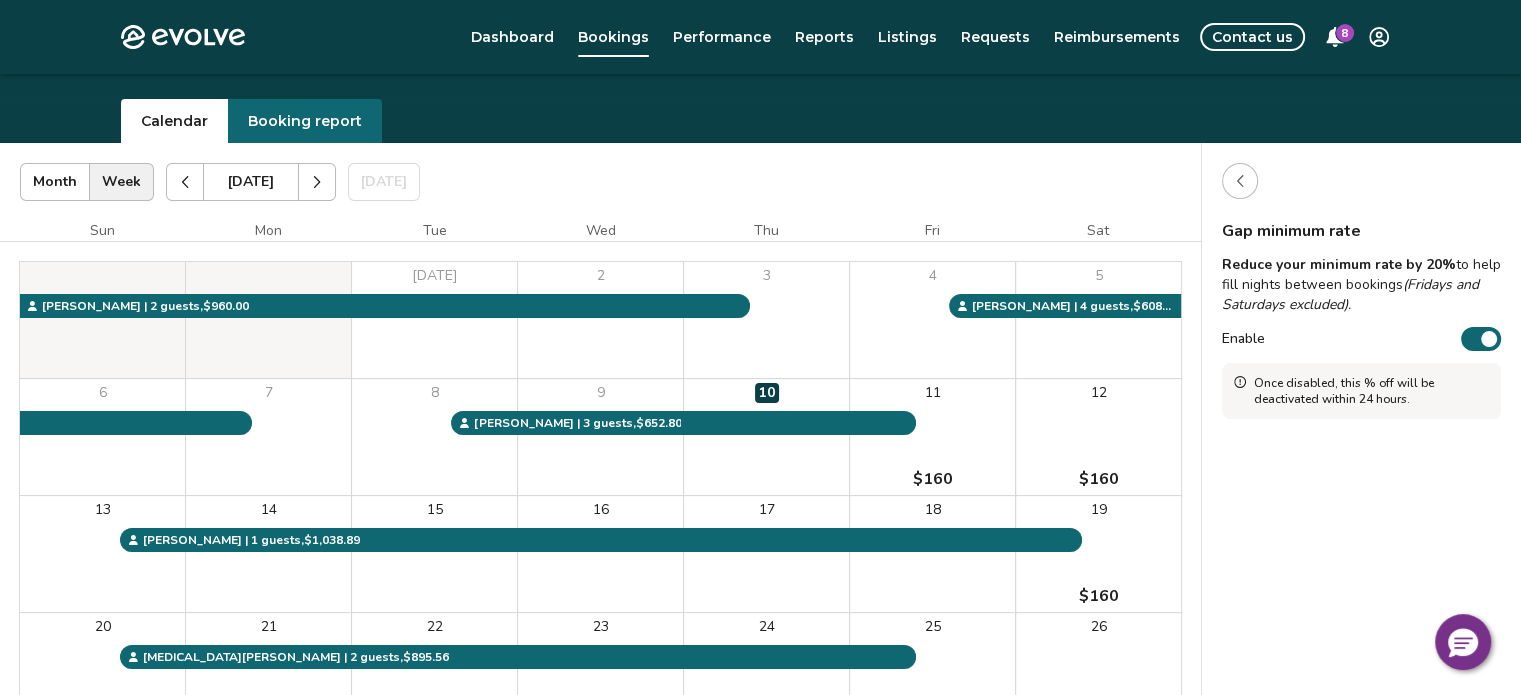 click 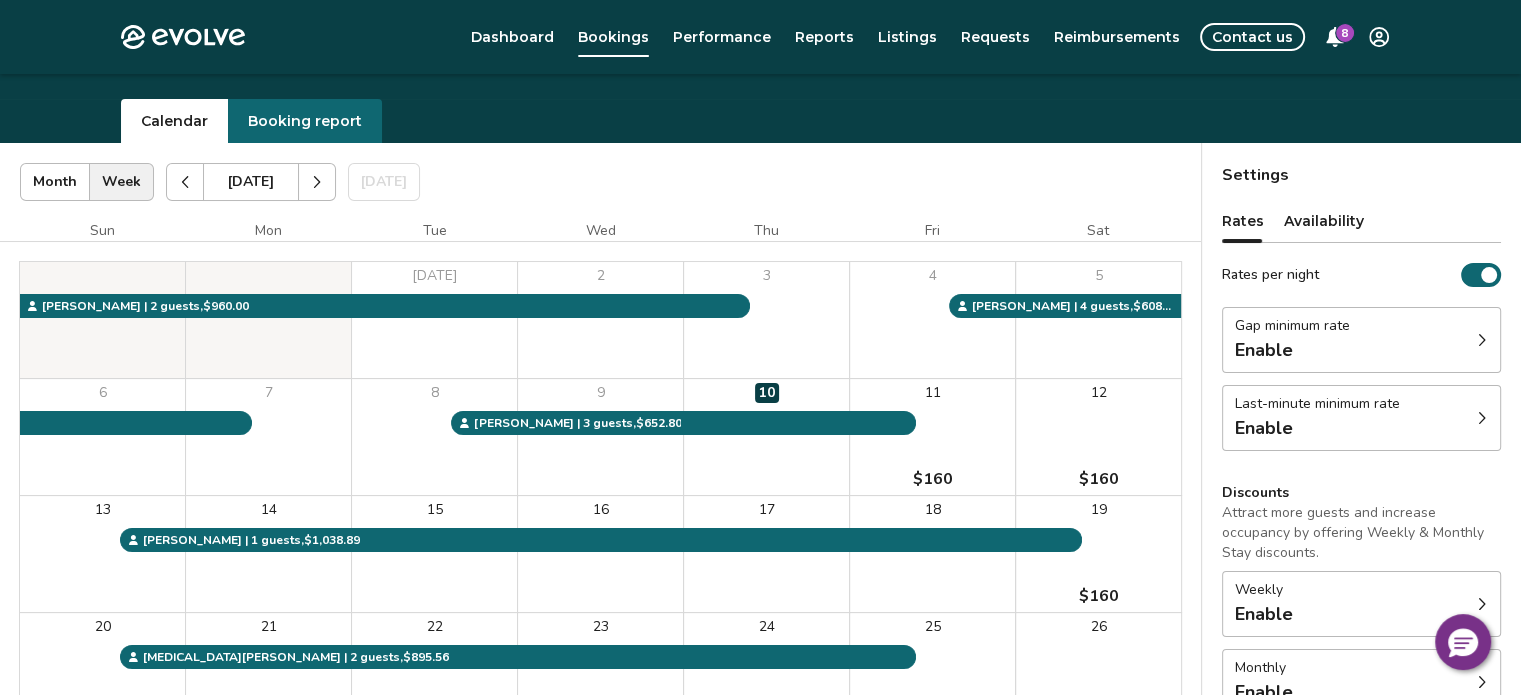 click on "Last-minute minimum rate Enable" at bounding box center [1361, 418] 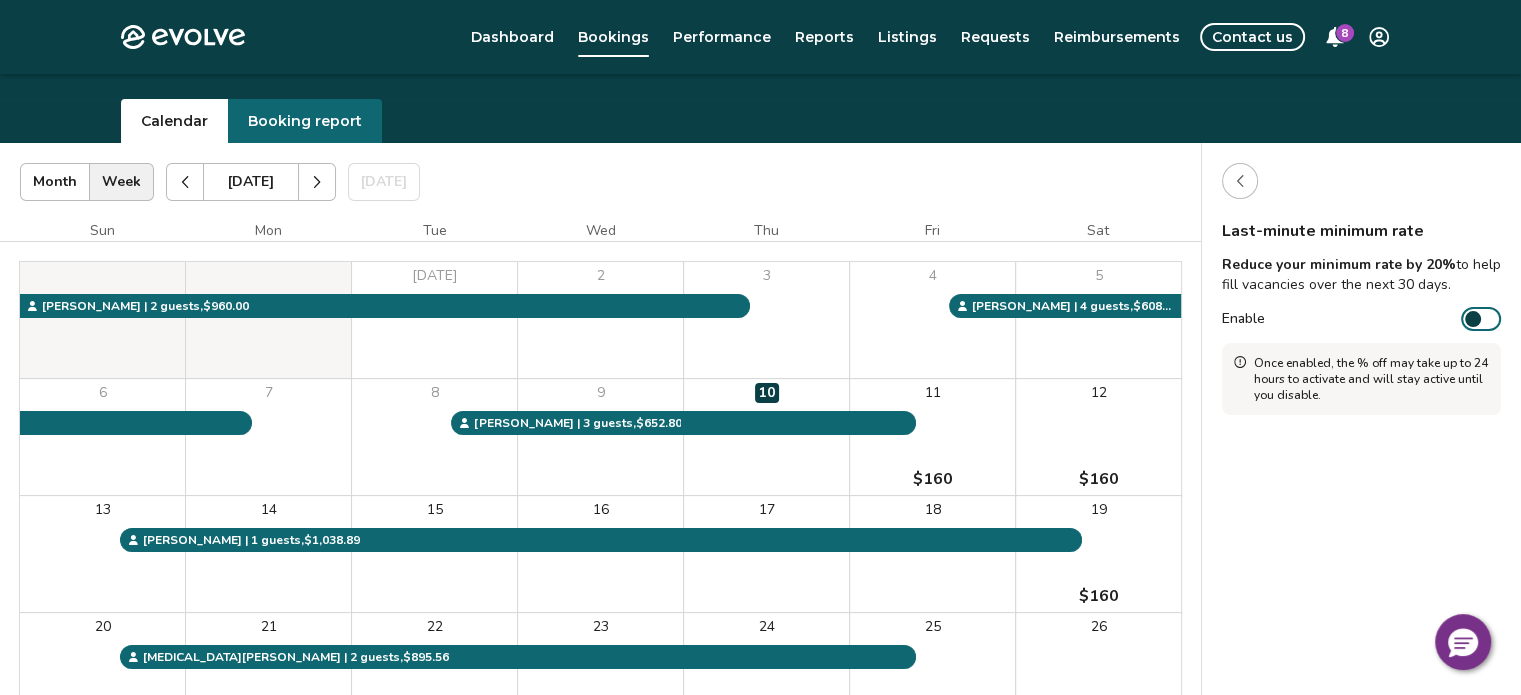 click on "Enable" at bounding box center [1481, 319] 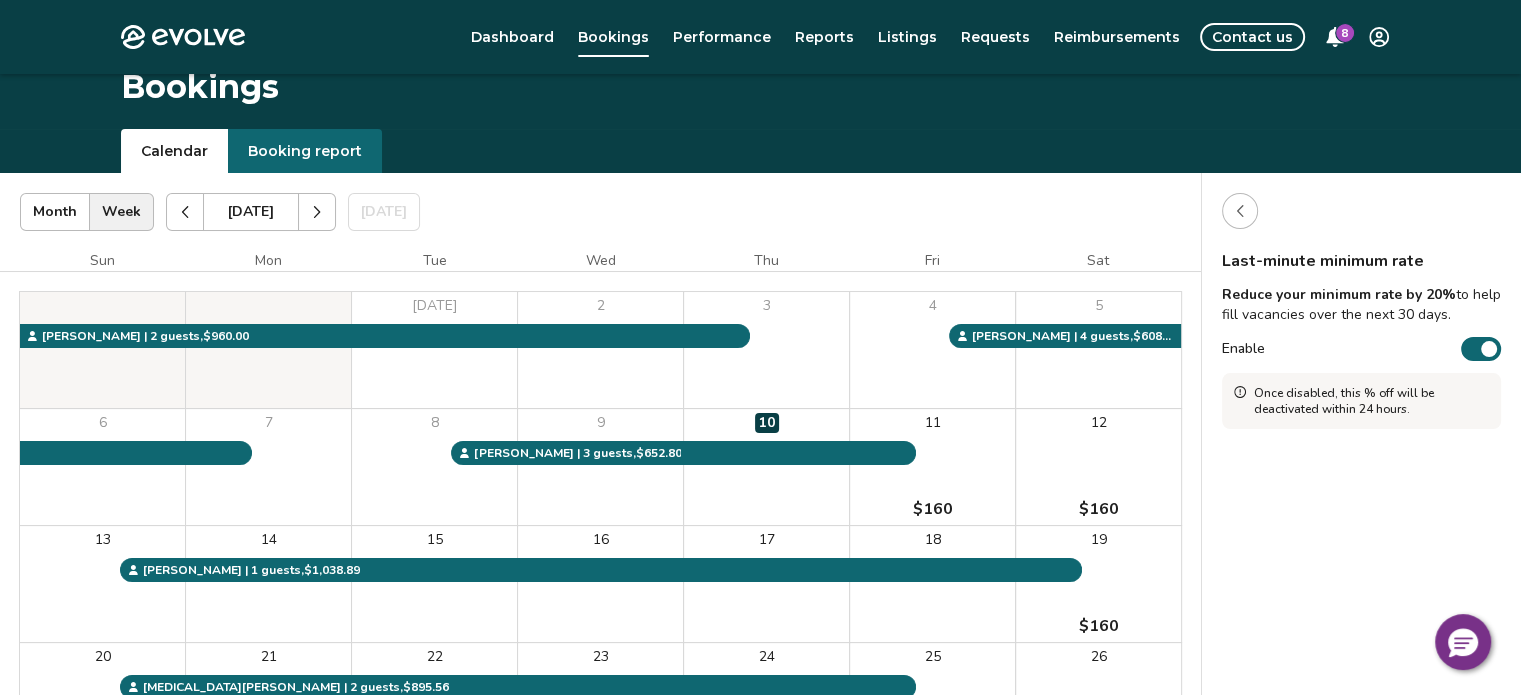 scroll, scrollTop: 0, scrollLeft: 0, axis: both 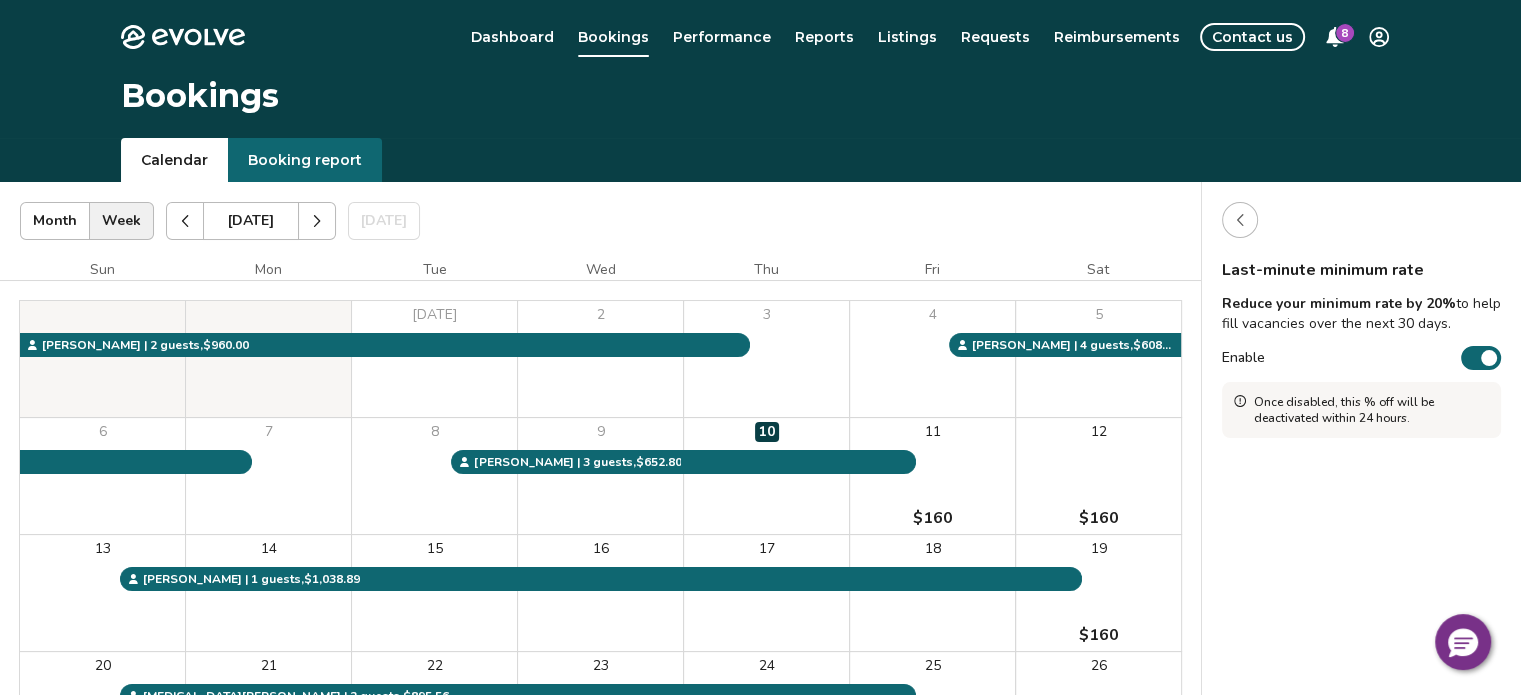 click 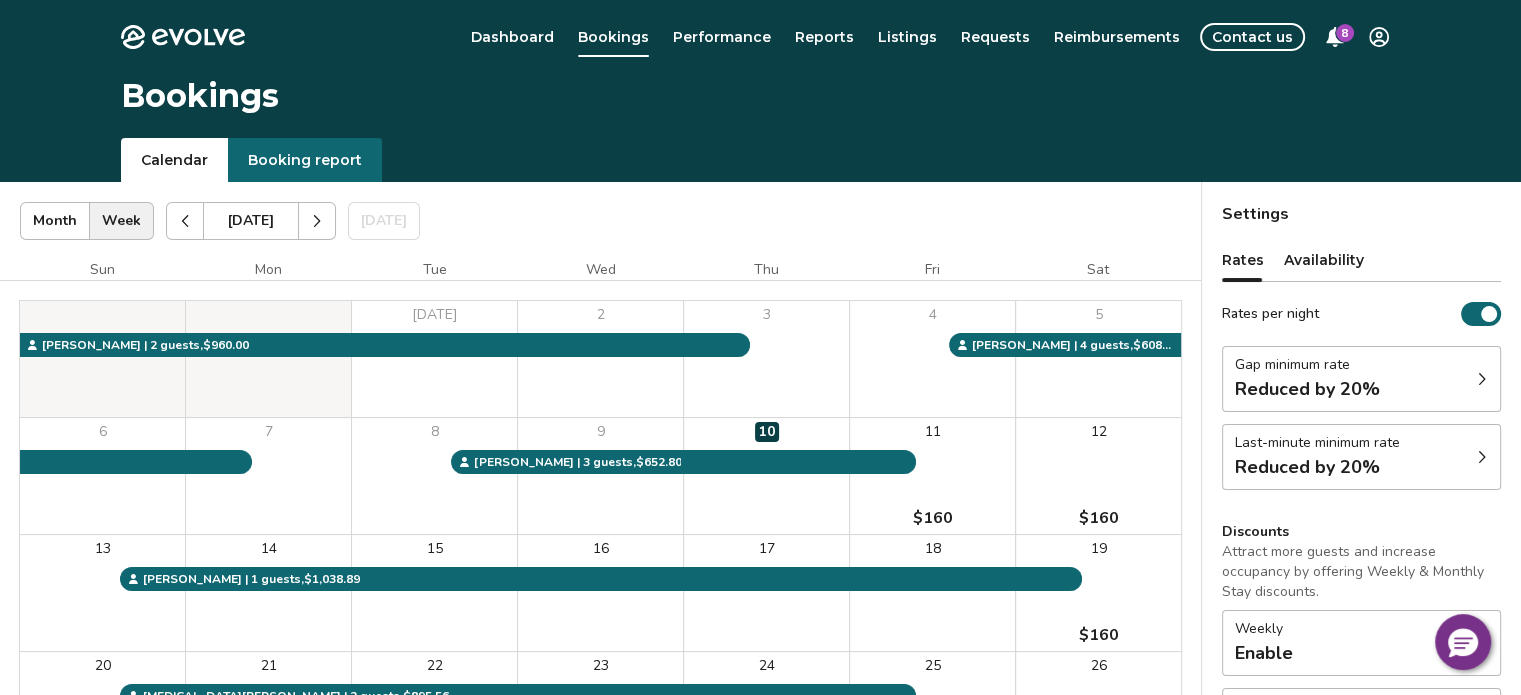 click on "Reduced by 20%" at bounding box center [1307, 389] 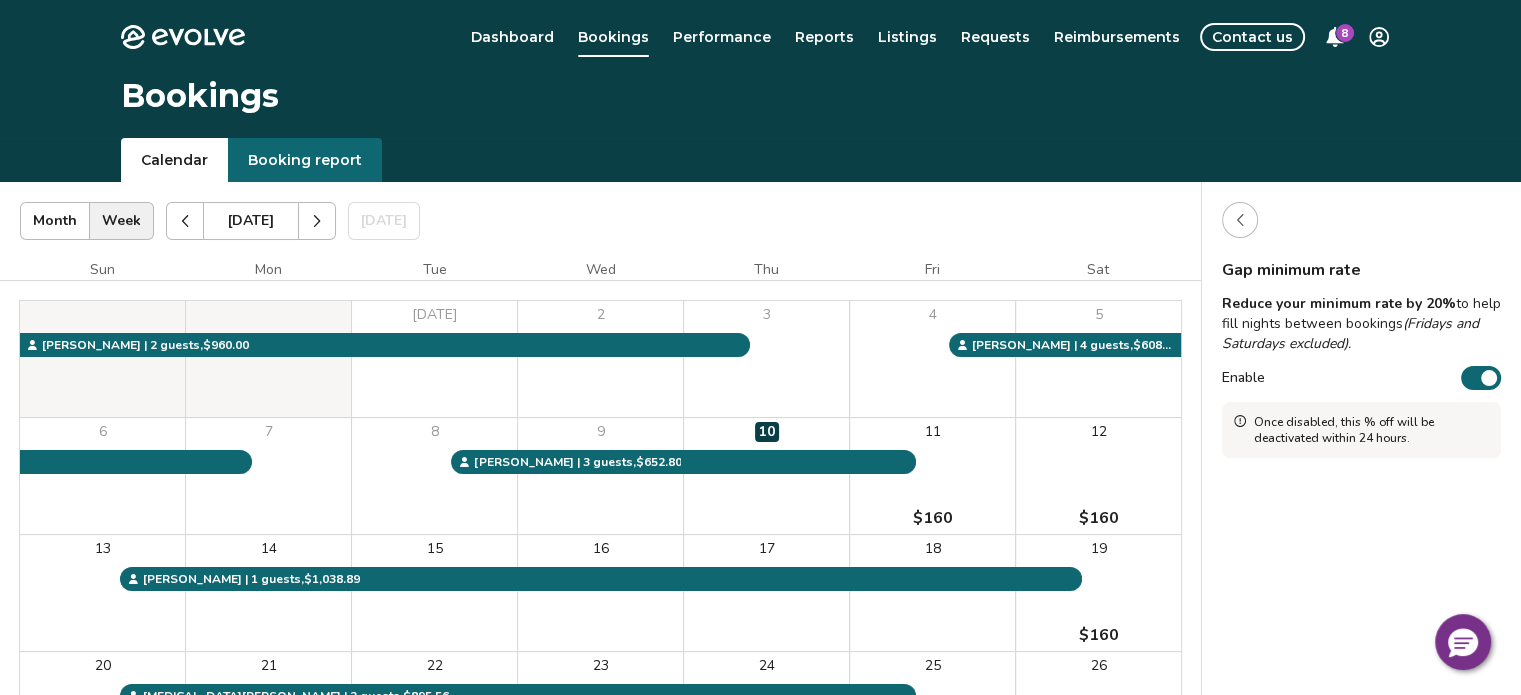 click on "Enable" at bounding box center (1481, 378) 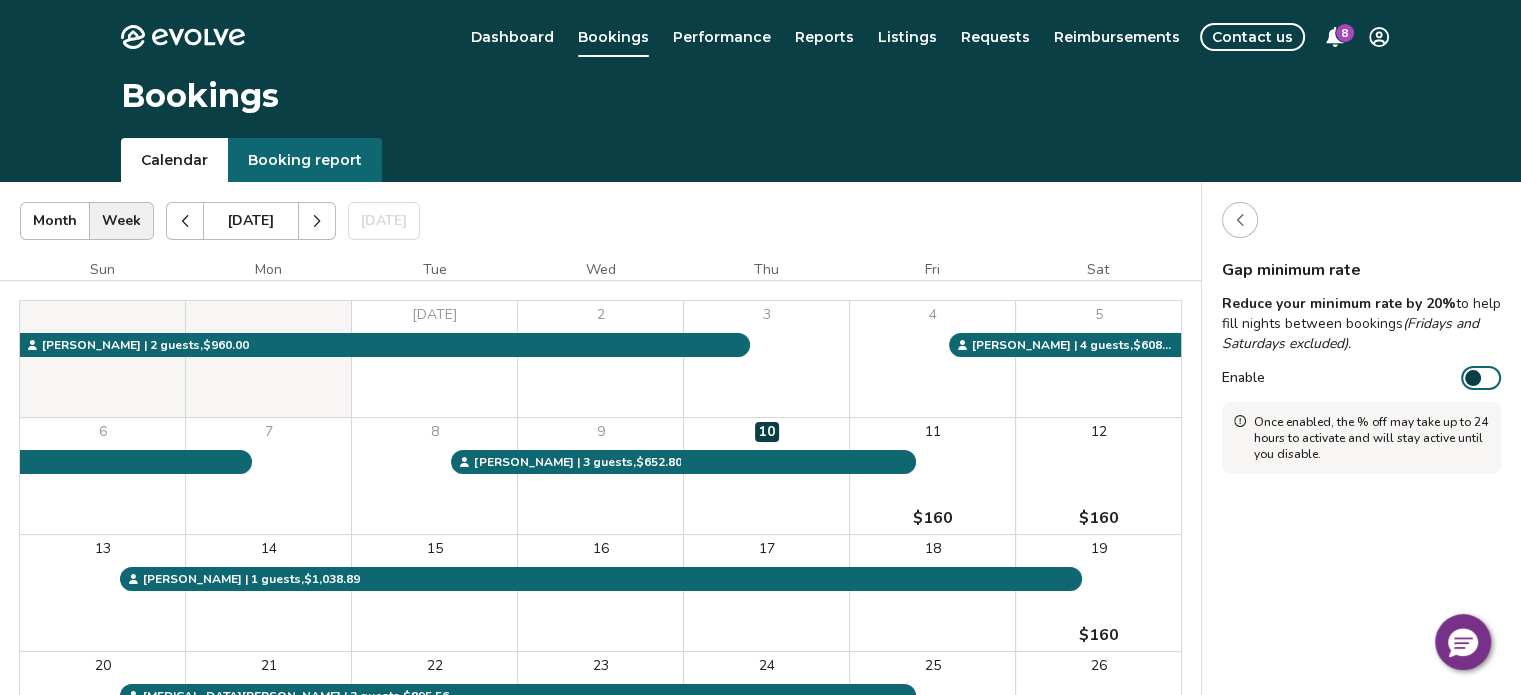 click at bounding box center (1240, 220) 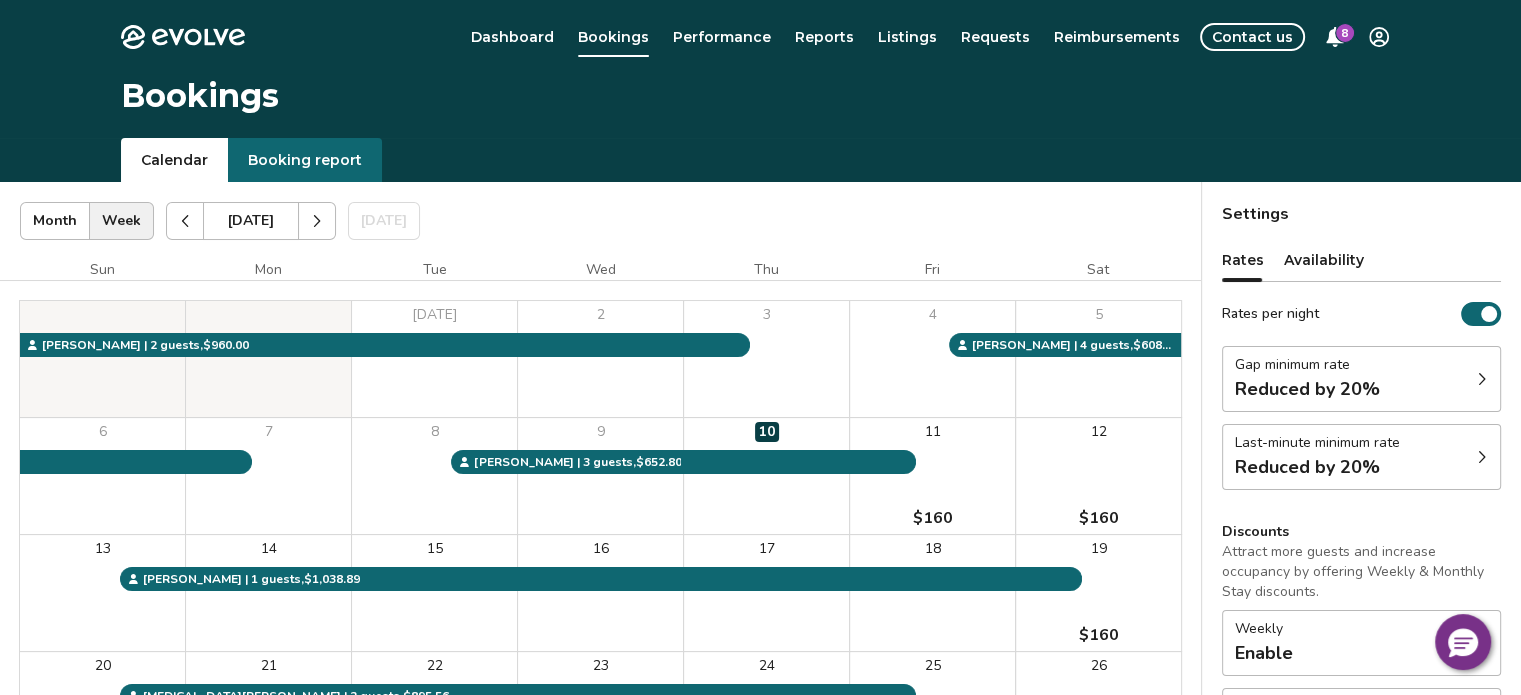click on "Rates per night" at bounding box center (1481, 314) 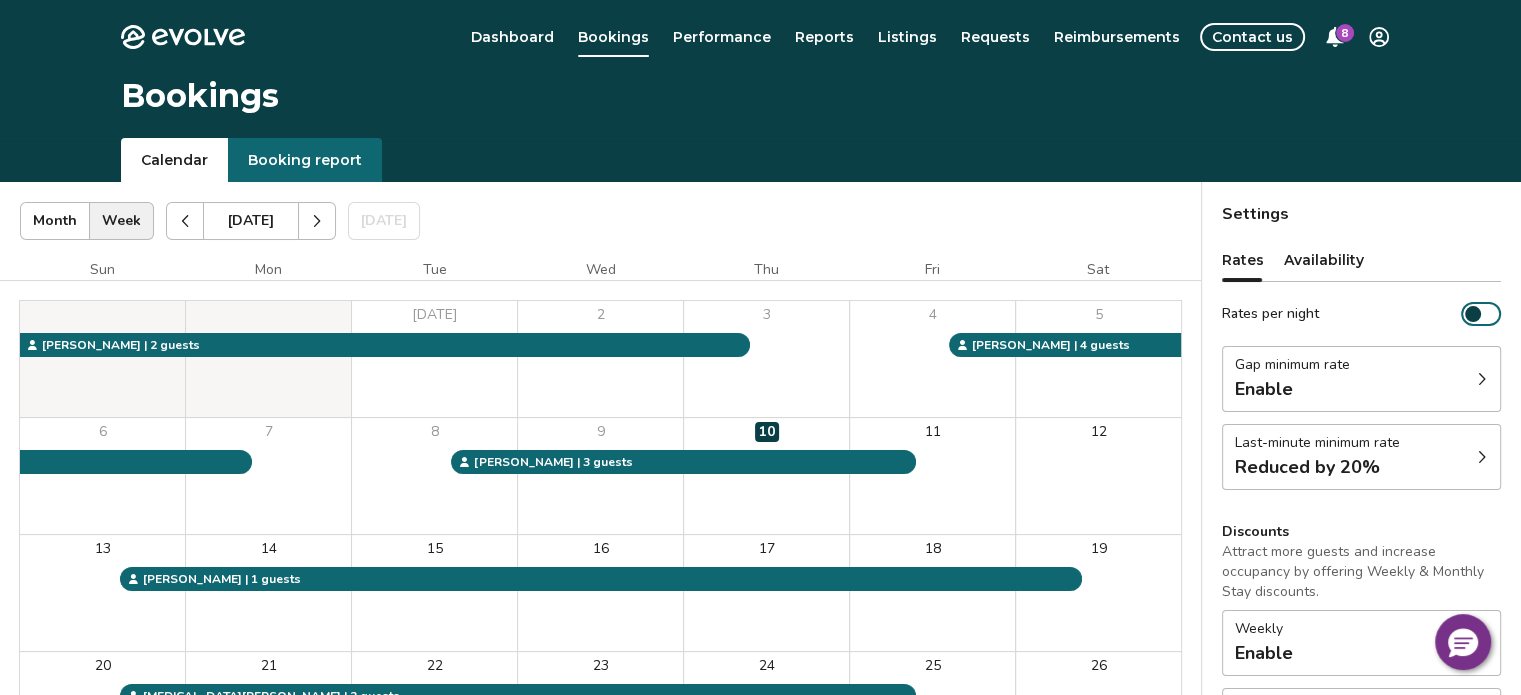 click on "Rates per night" at bounding box center [1481, 314] 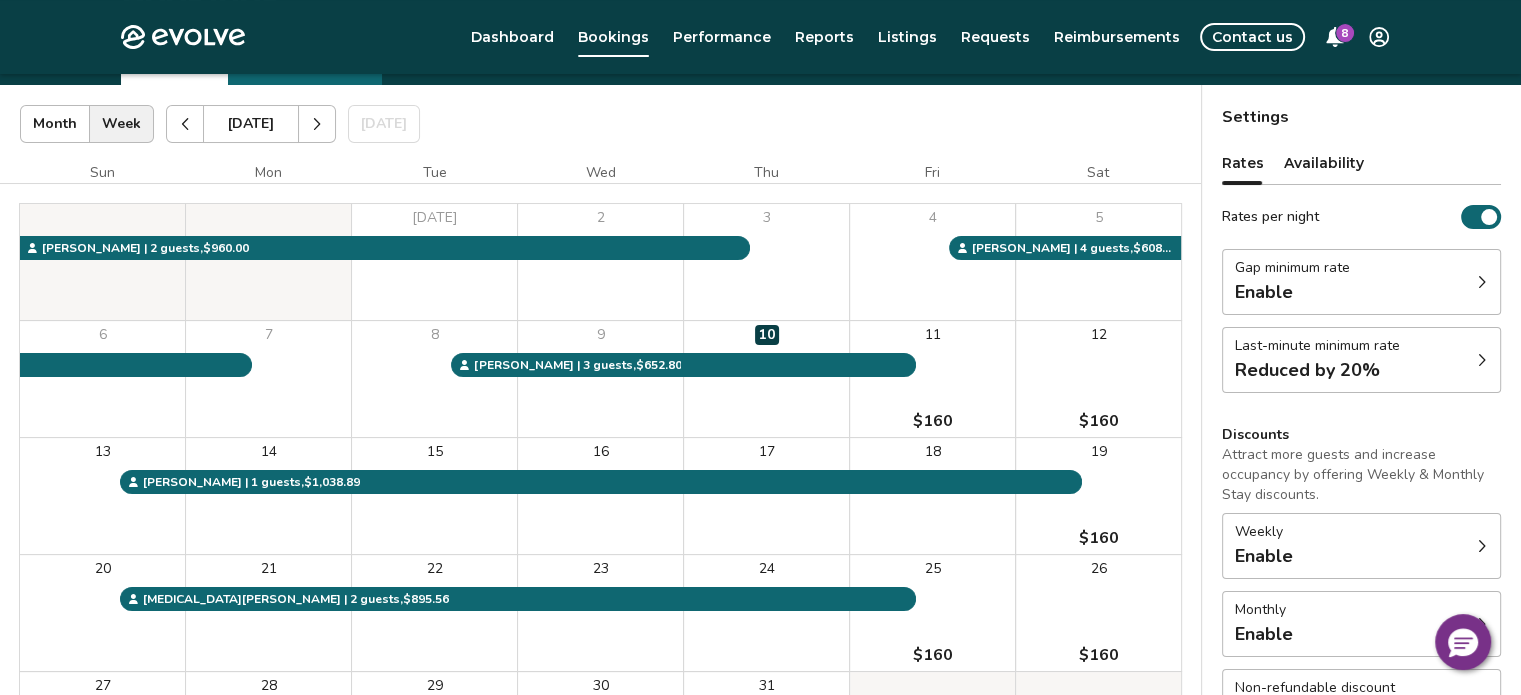 scroll, scrollTop: 100, scrollLeft: 0, axis: vertical 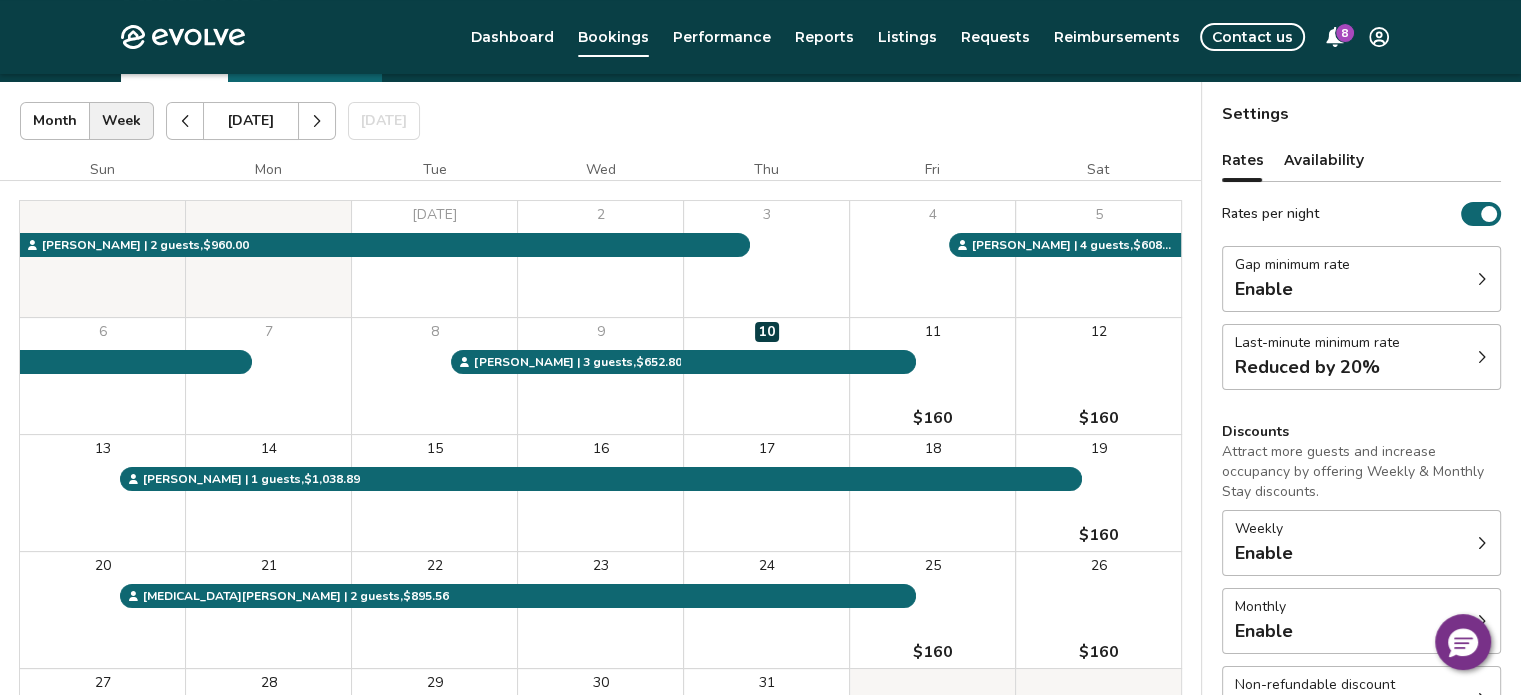 click on "Gap minimum rate" at bounding box center [1292, 265] 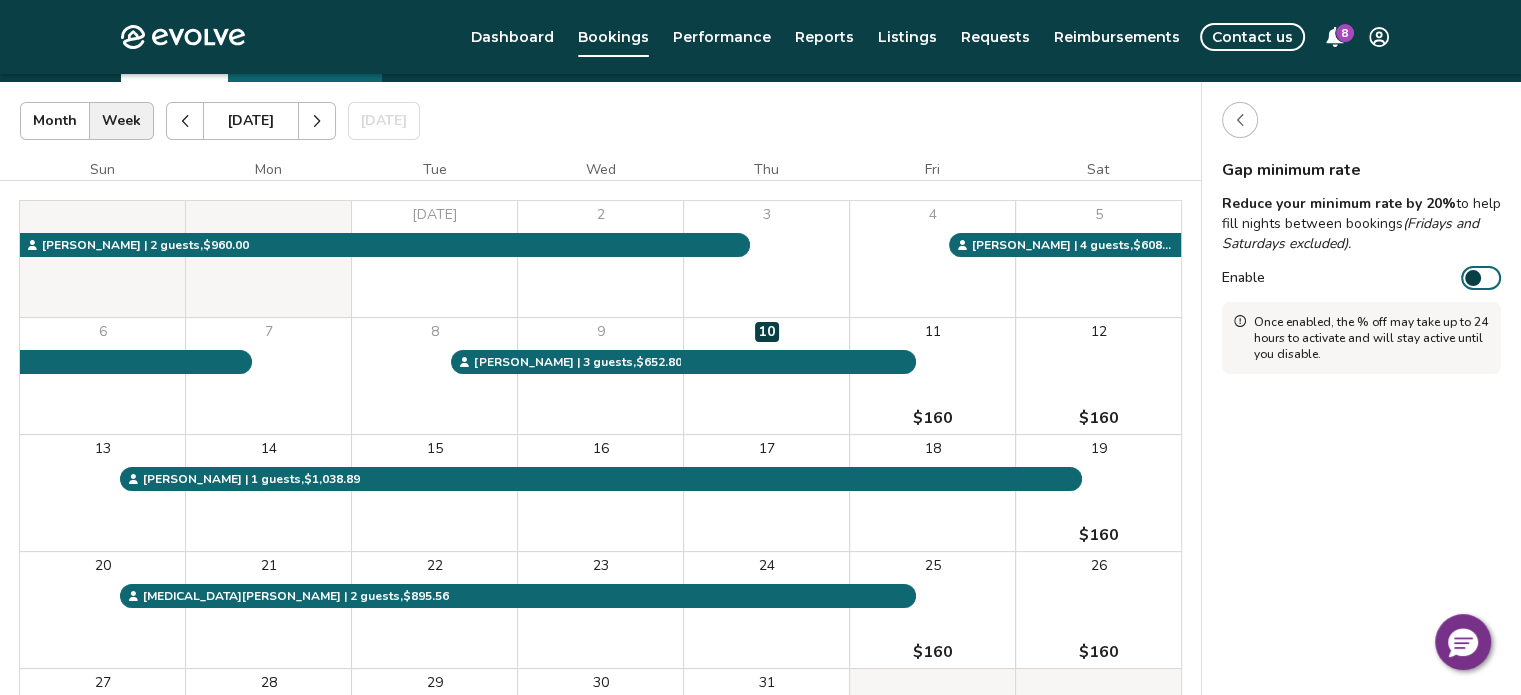 click on "Gap minimum rate Reduce your minimum rate by 20%  to help fill nights between bookings  (Fridays and Saturdays excluded). Enable Once enabled, the % off may take up to 24 hours to activate and will stay active until you disable." at bounding box center (1361, 468) 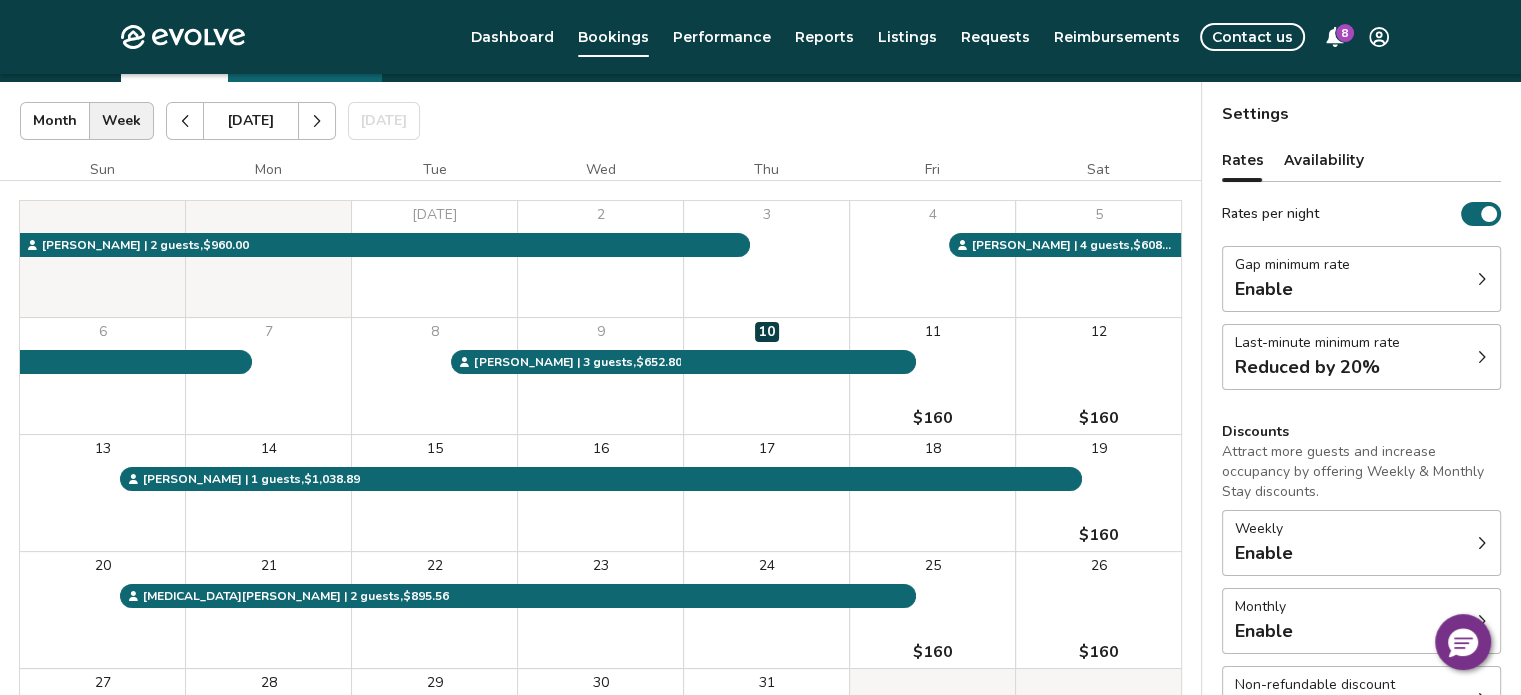 click on "Reduced by 20%" at bounding box center [1307, 367] 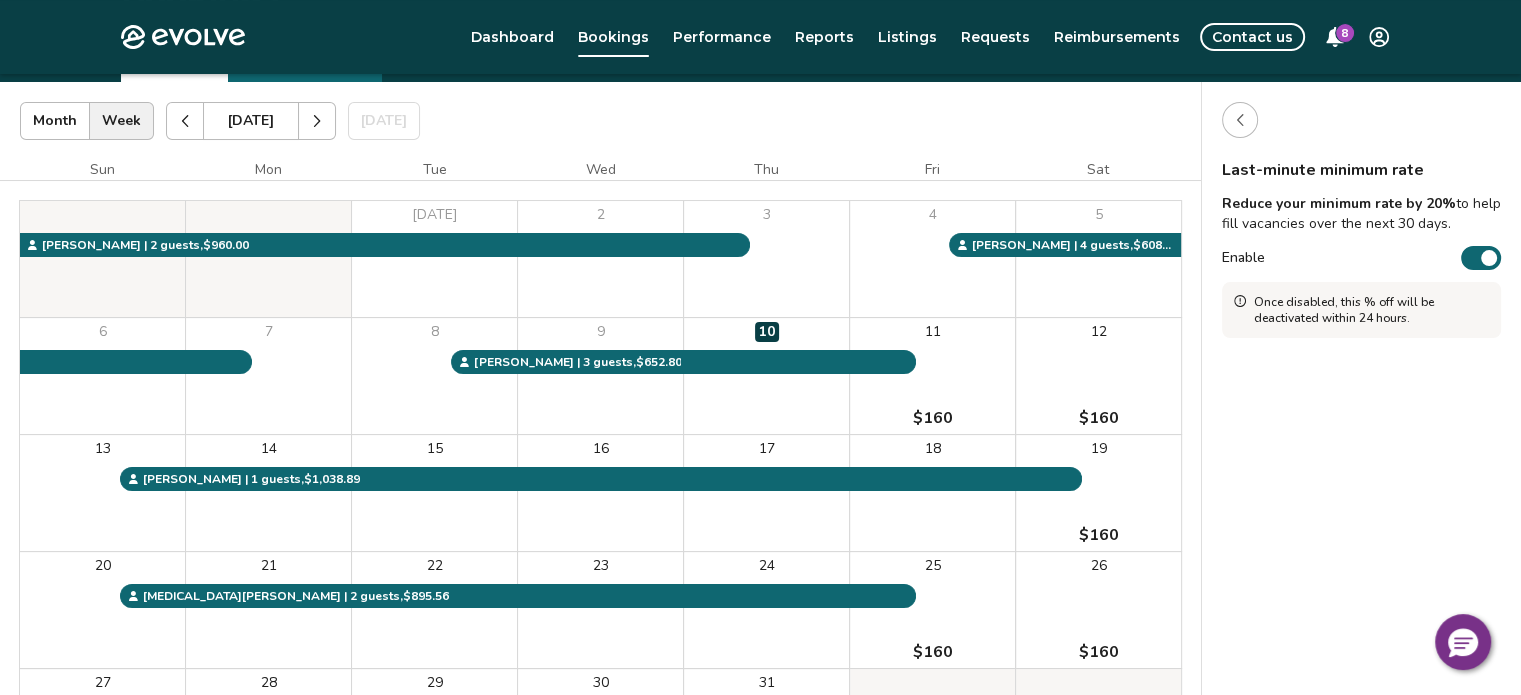 click on "Enable" at bounding box center (1481, 258) 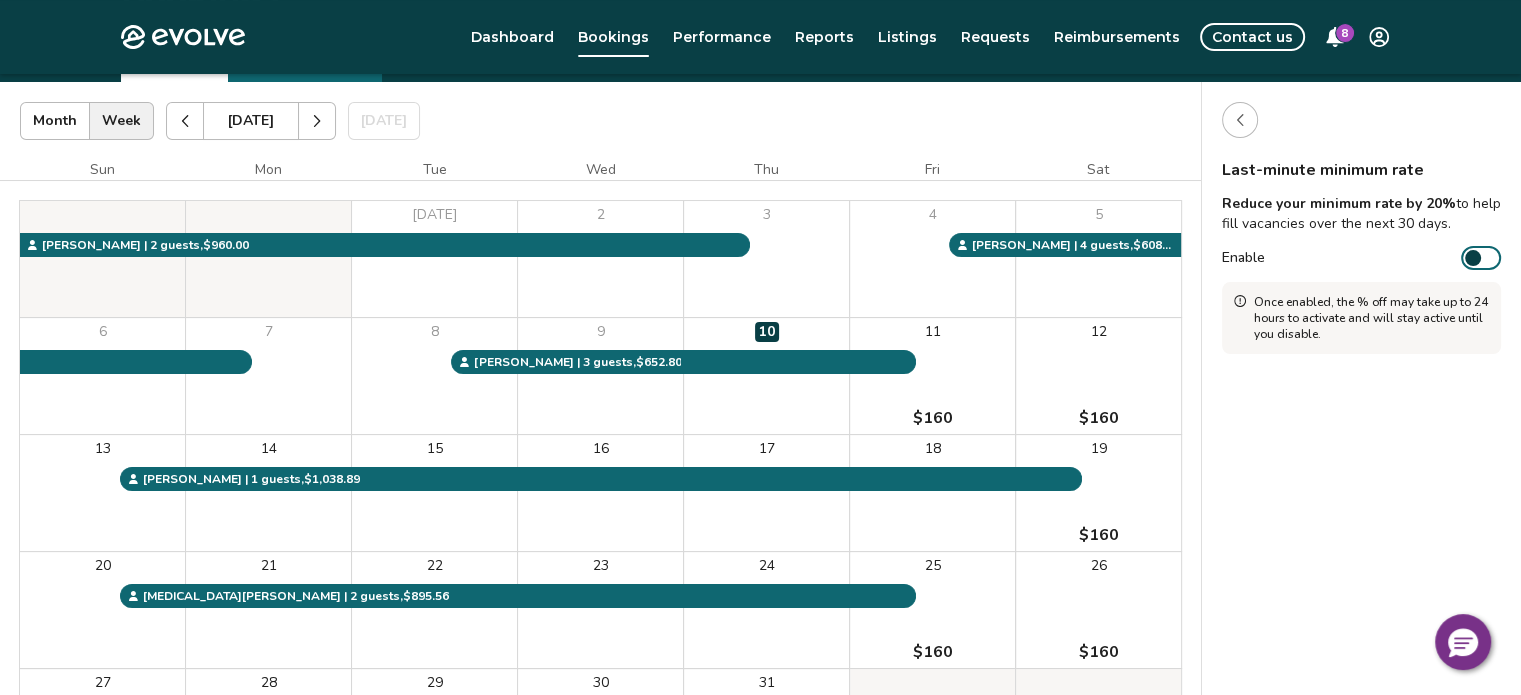click at bounding box center (1240, 120) 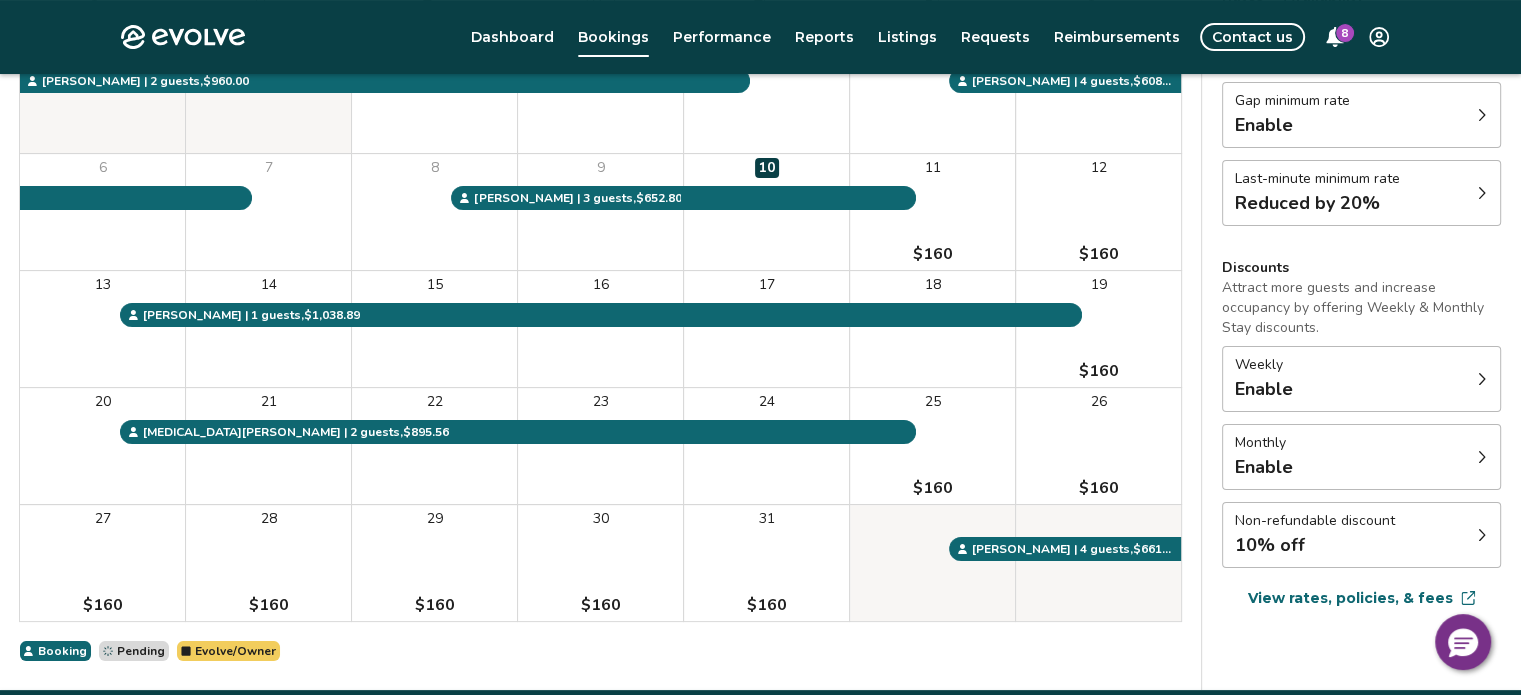 scroll, scrollTop: 300, scrollLeft: 0, axis: vertical 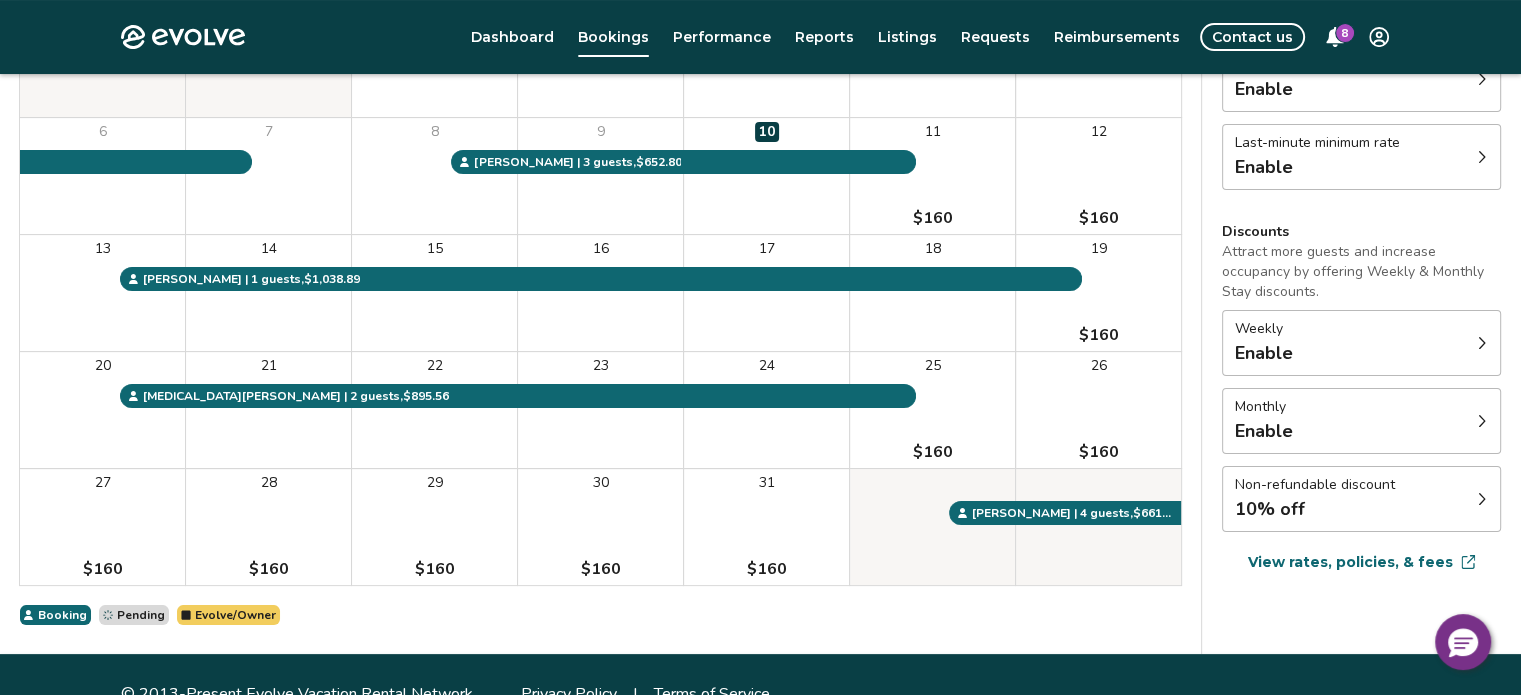 click on "Weekly Enable" at bounding box center (1361, 343) 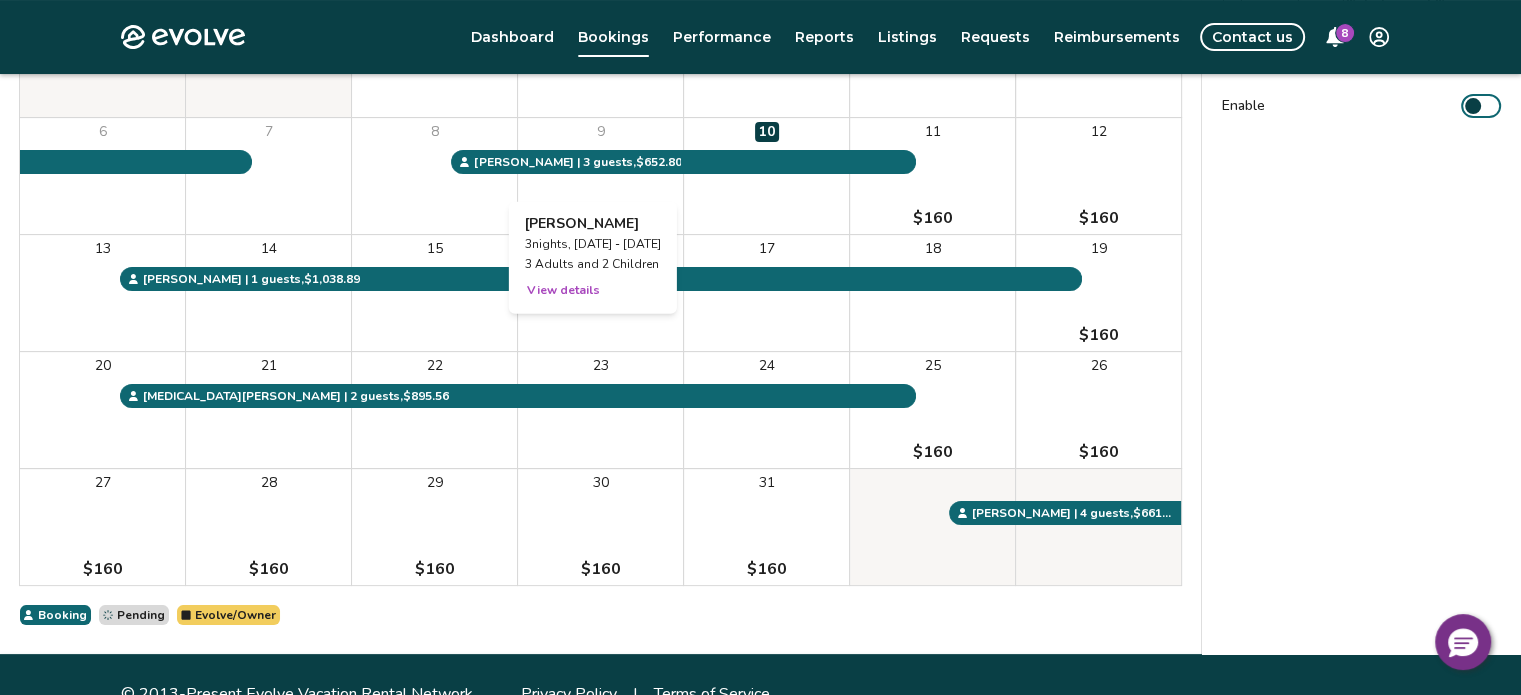 click on "View details" at bounding box center [563, 290] 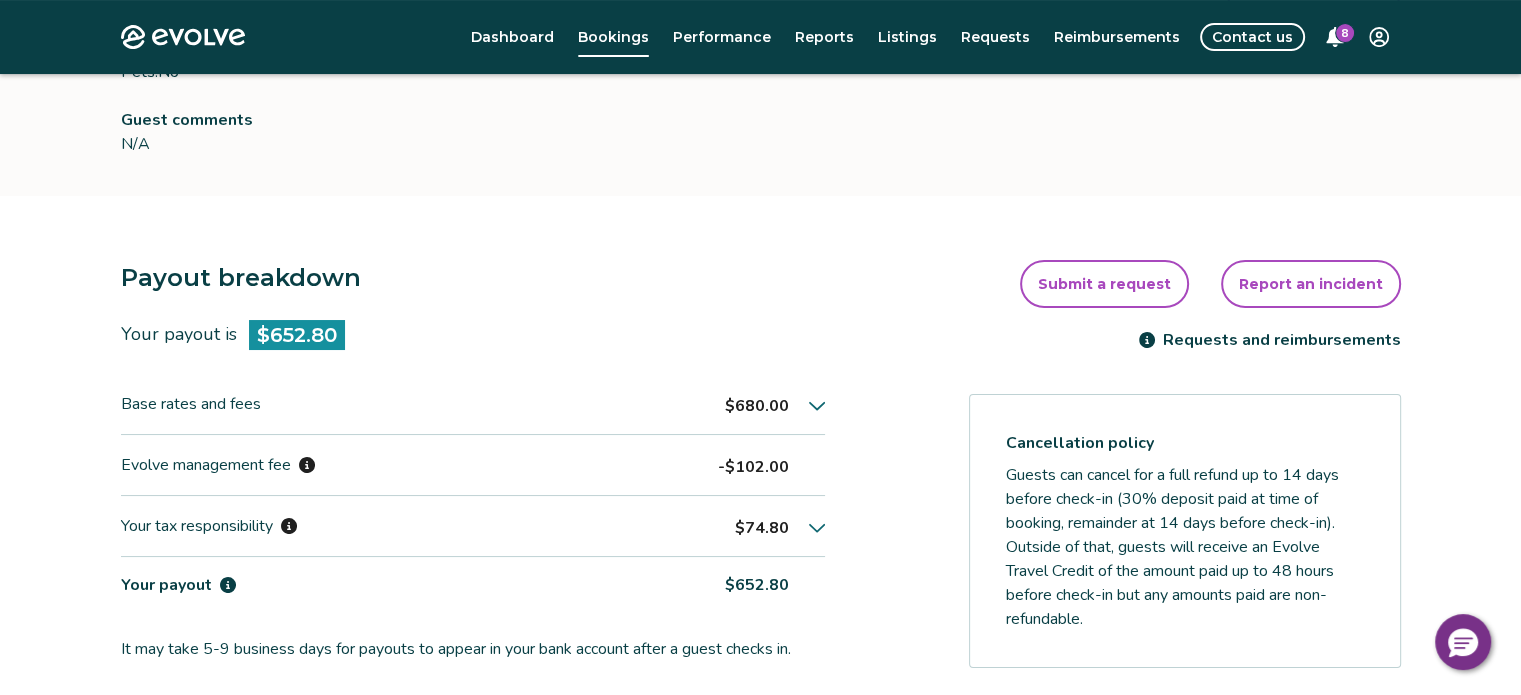 scroll, scrollTop: 400, scrollLeft: 0, axis: vertical 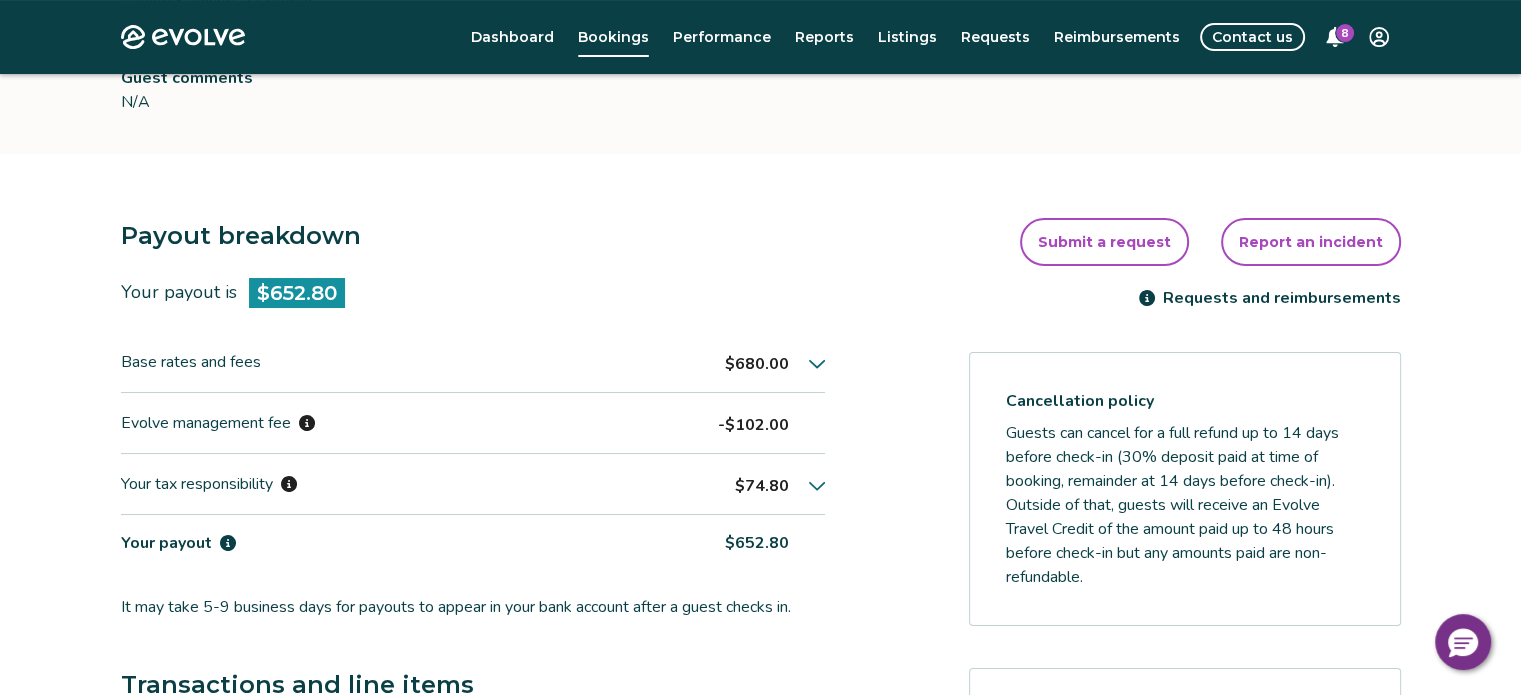 click 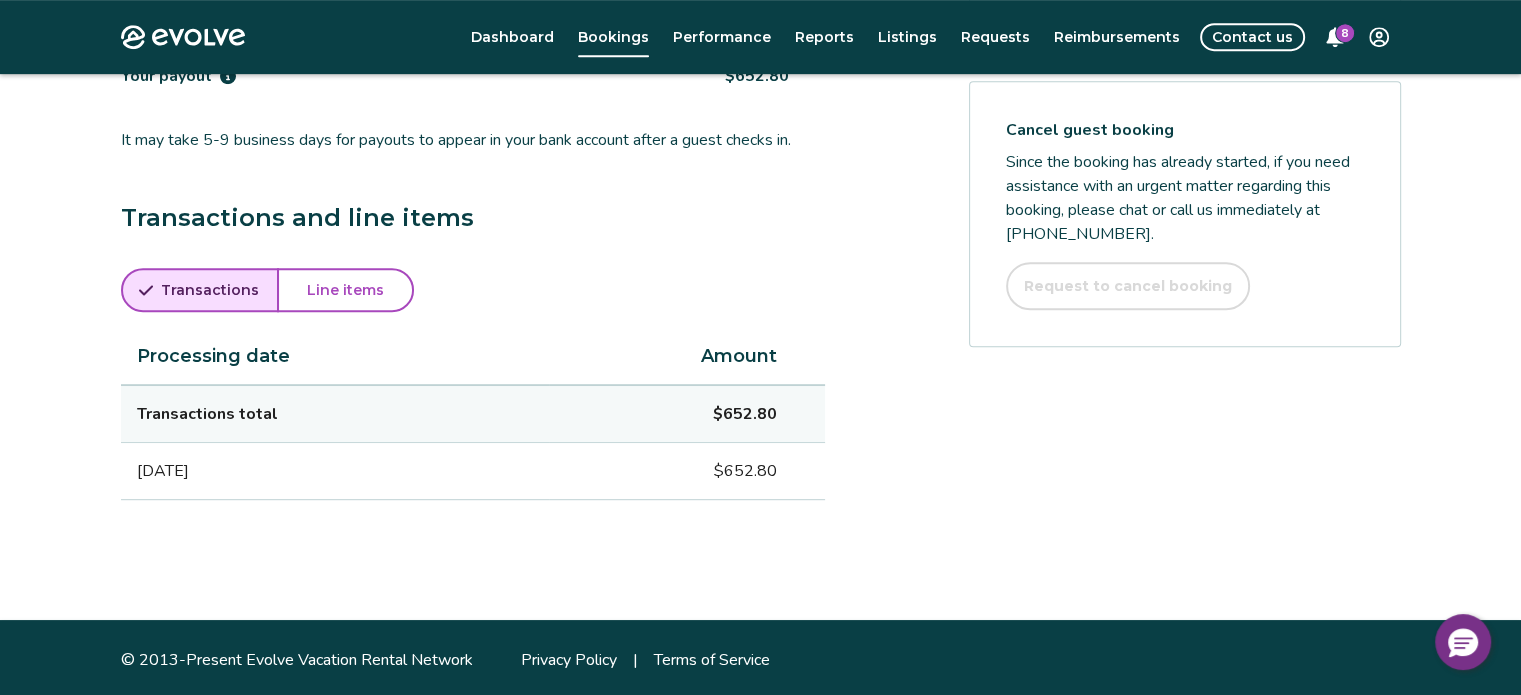 scroll, scrollTop: 989, scrollLeft: 0, axis: vertical 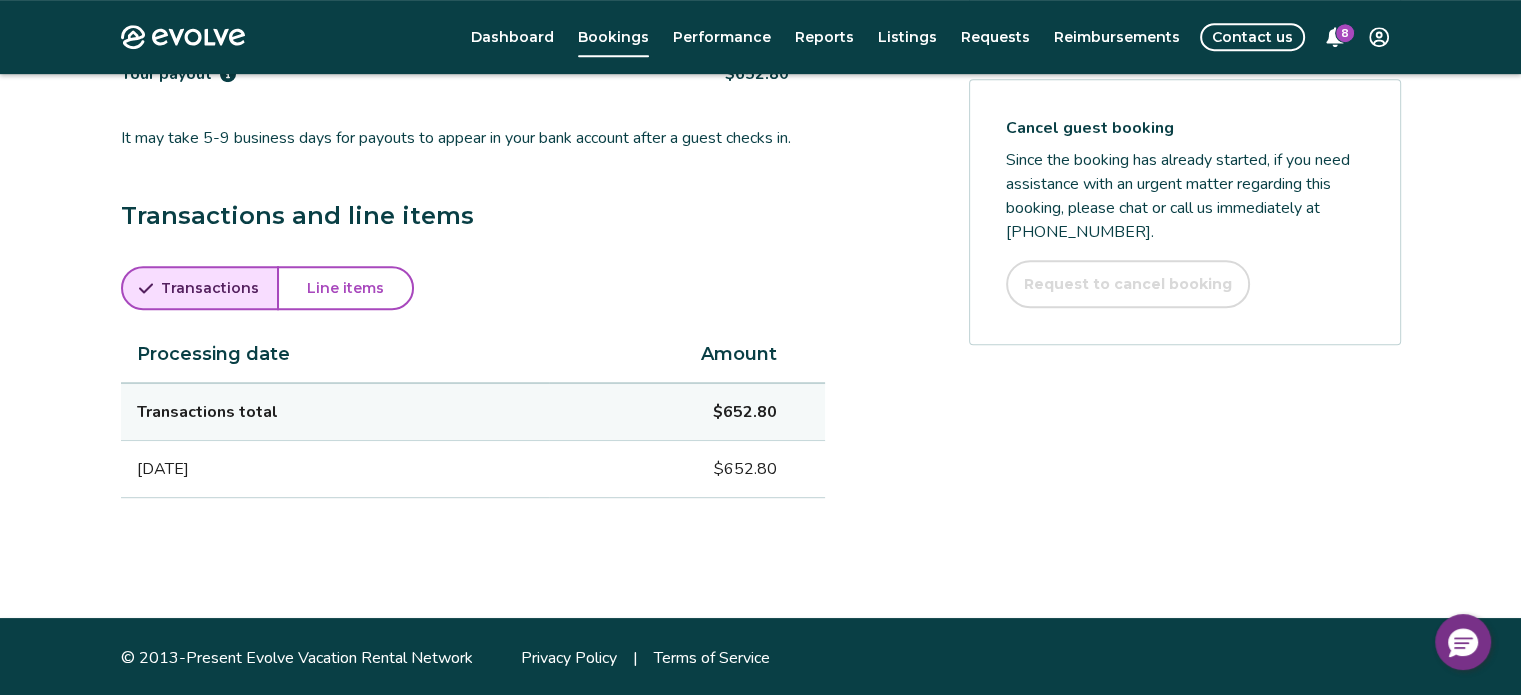 click on "Line items" at bounding box center [345, 288] 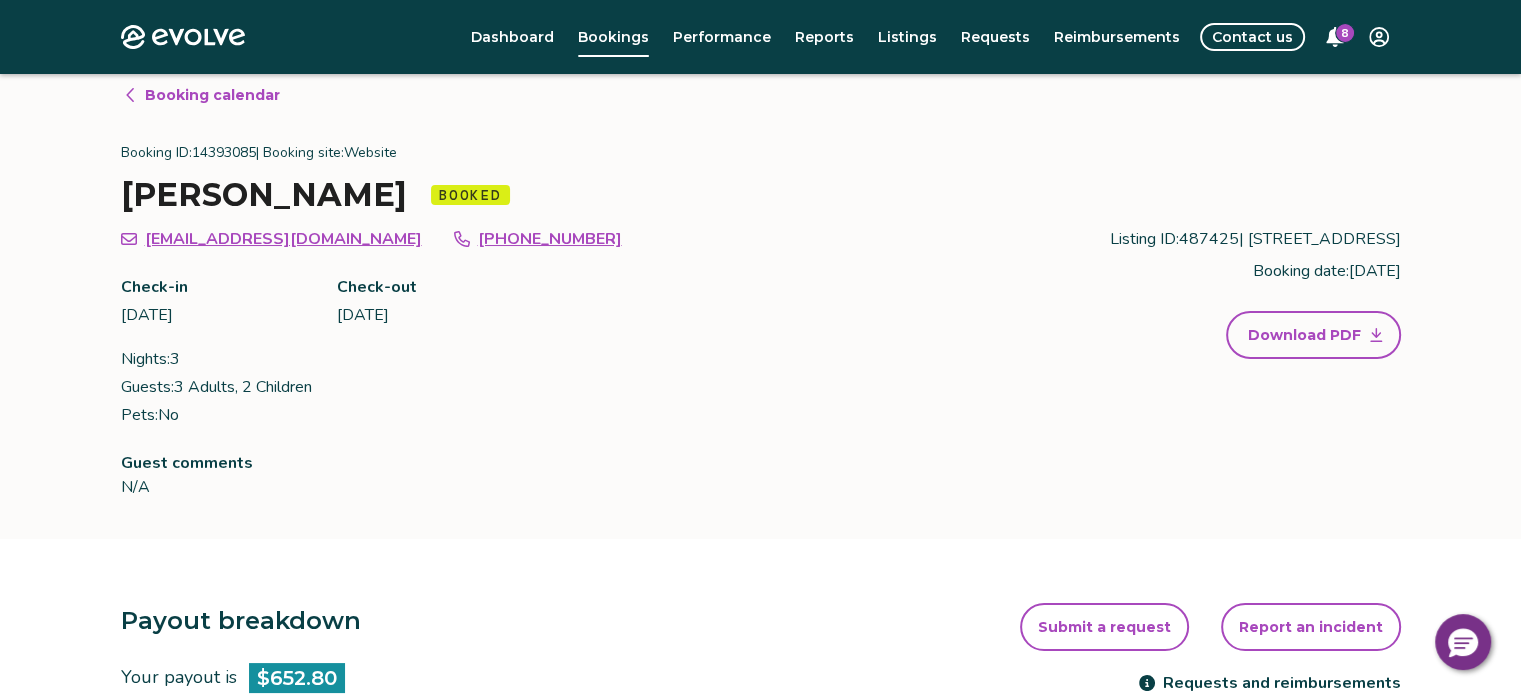 scroll, scrollTop: 0, scrollLeft: 0, axis: both 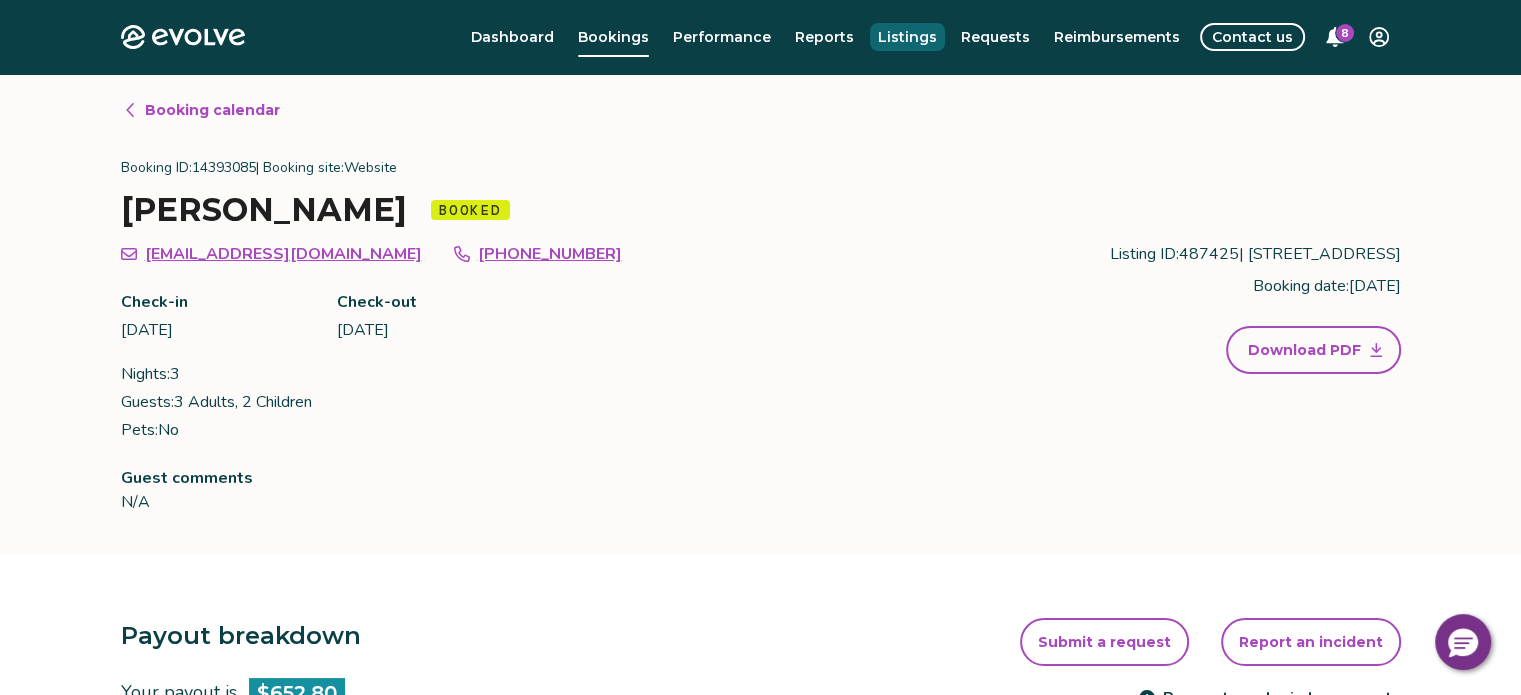 click on "Listings" at bounding box center (907, 37) 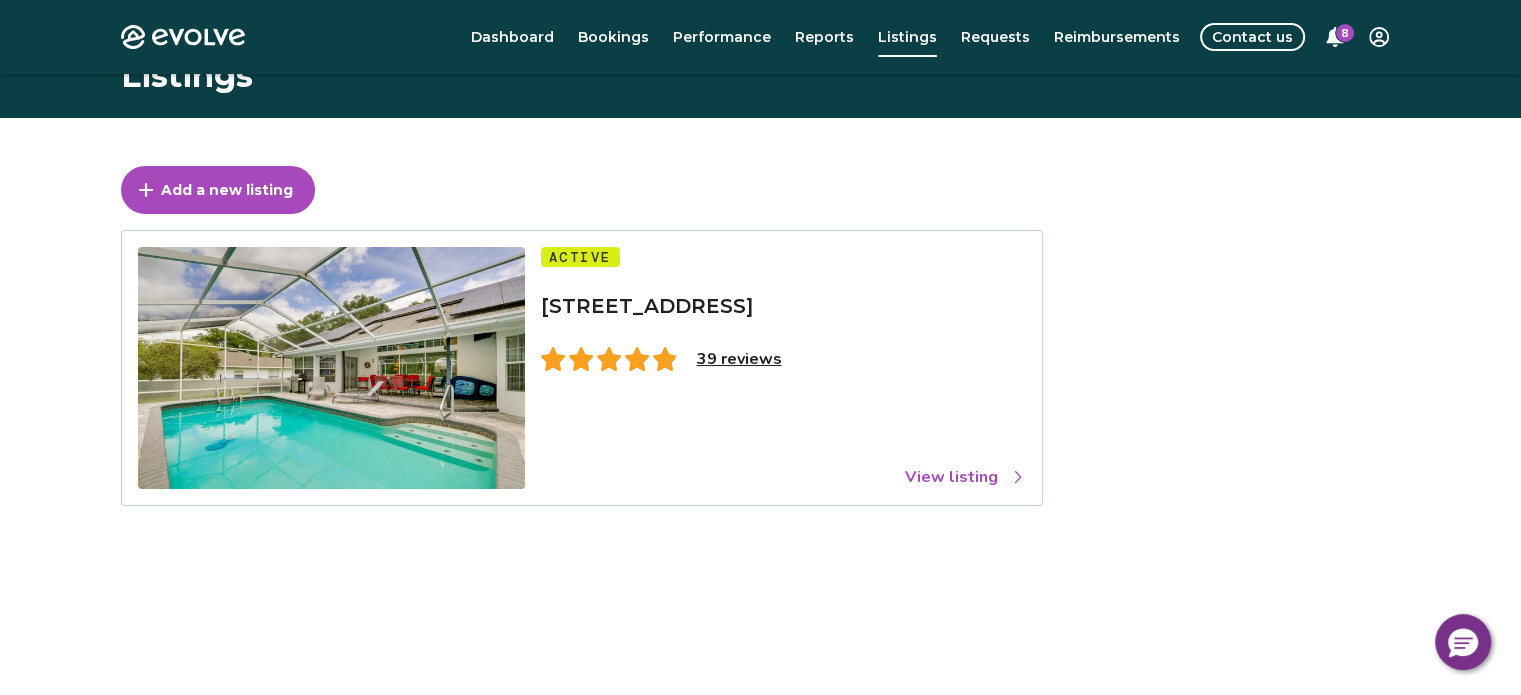 scroll, scrollTop: 0, scrollLeft: 0, axis: both 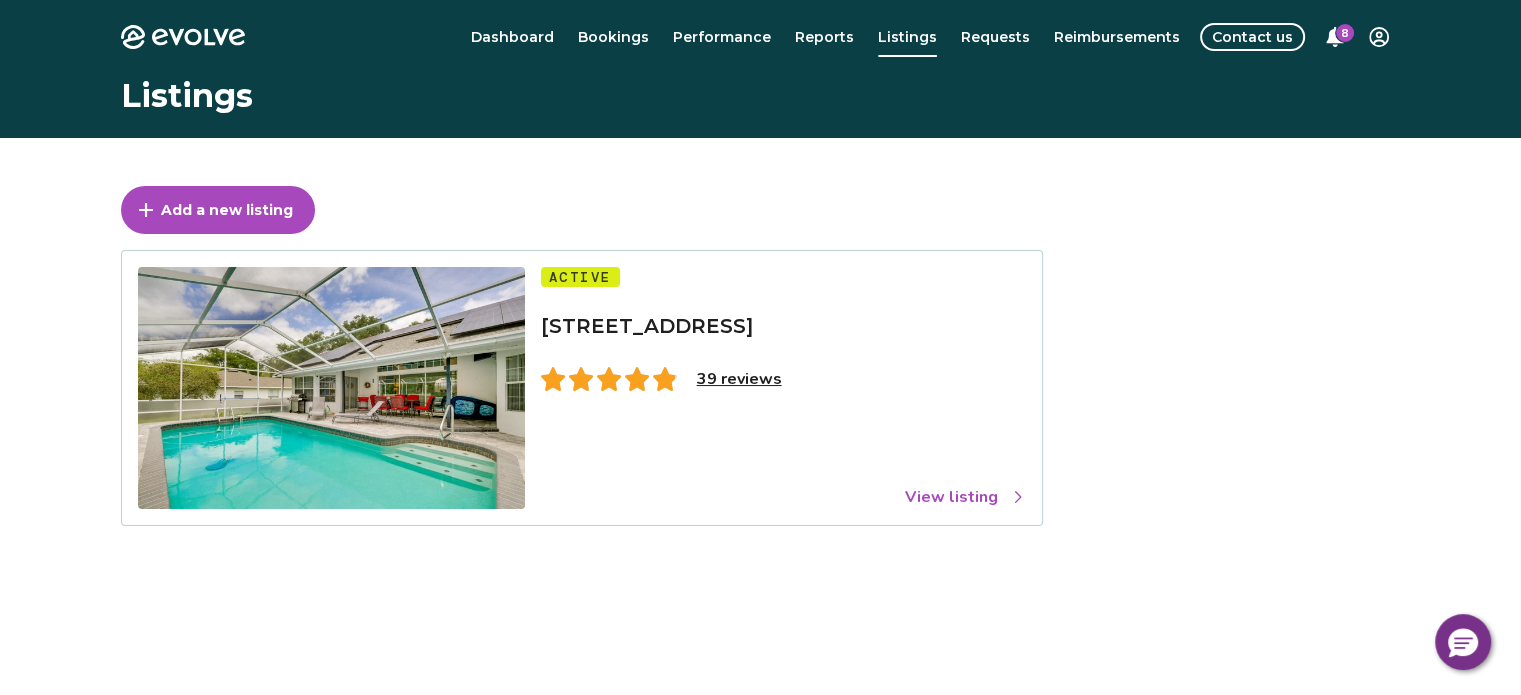 click on "View listing" at bounding box center (965, 497) 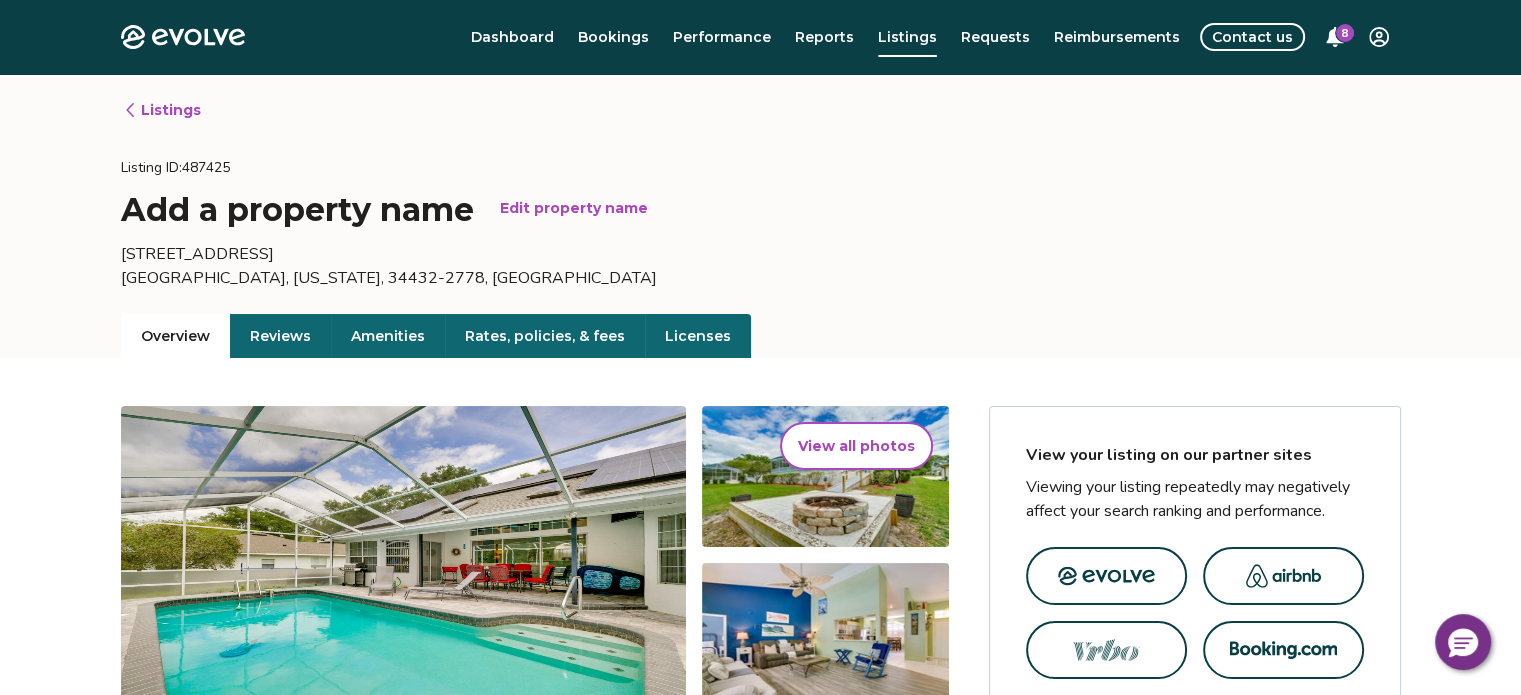 click on "Reviews" at bounding box center (280, 336) 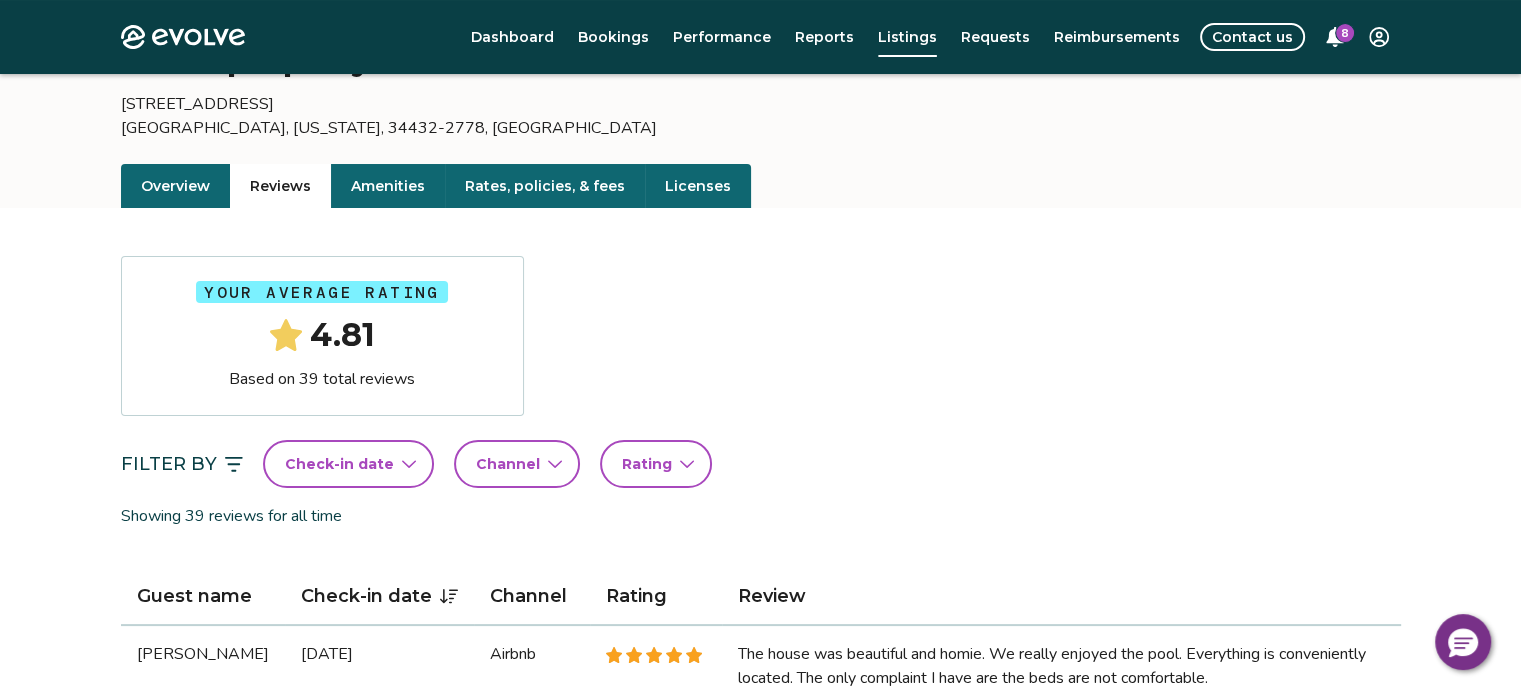 scroll, scrollTop: 200, scrollLeft: 0, axis: vertical 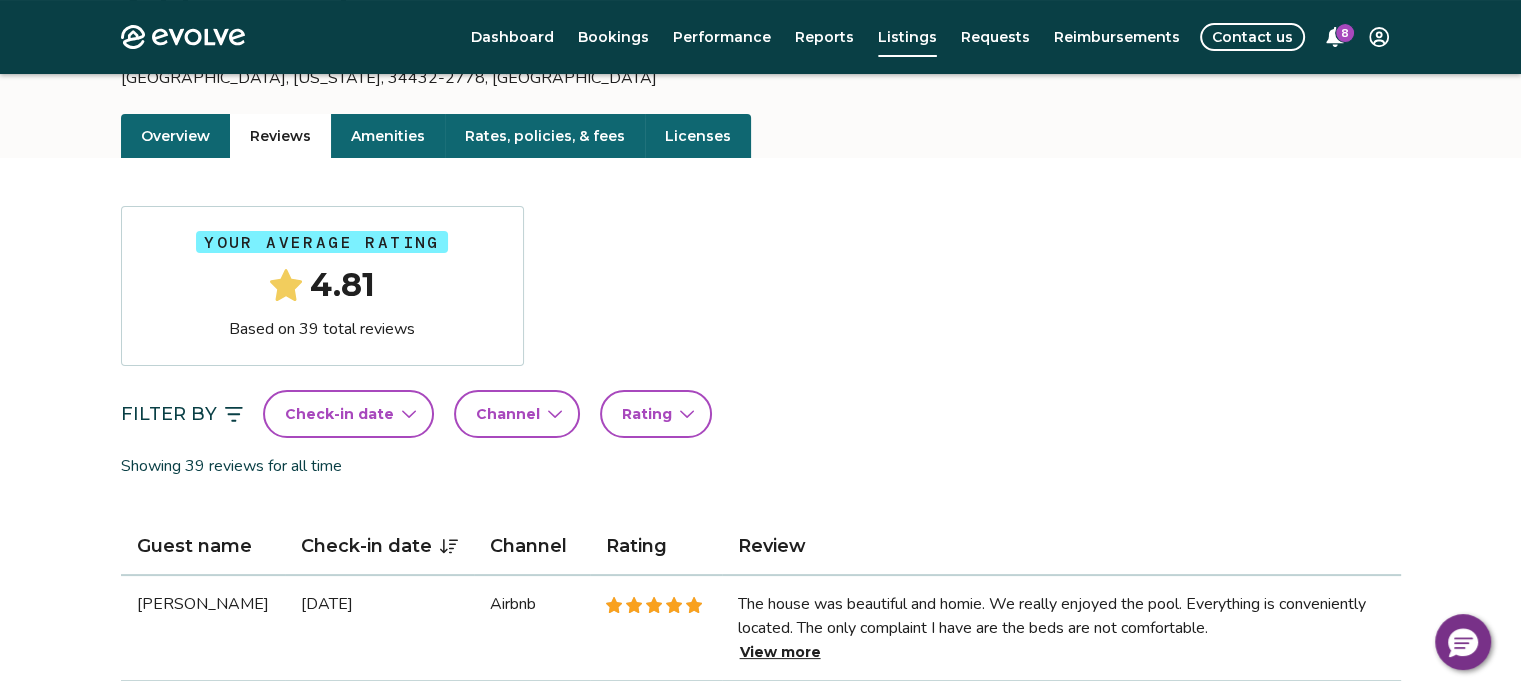 click on "Contact us" at bounding box center (1252, 37) 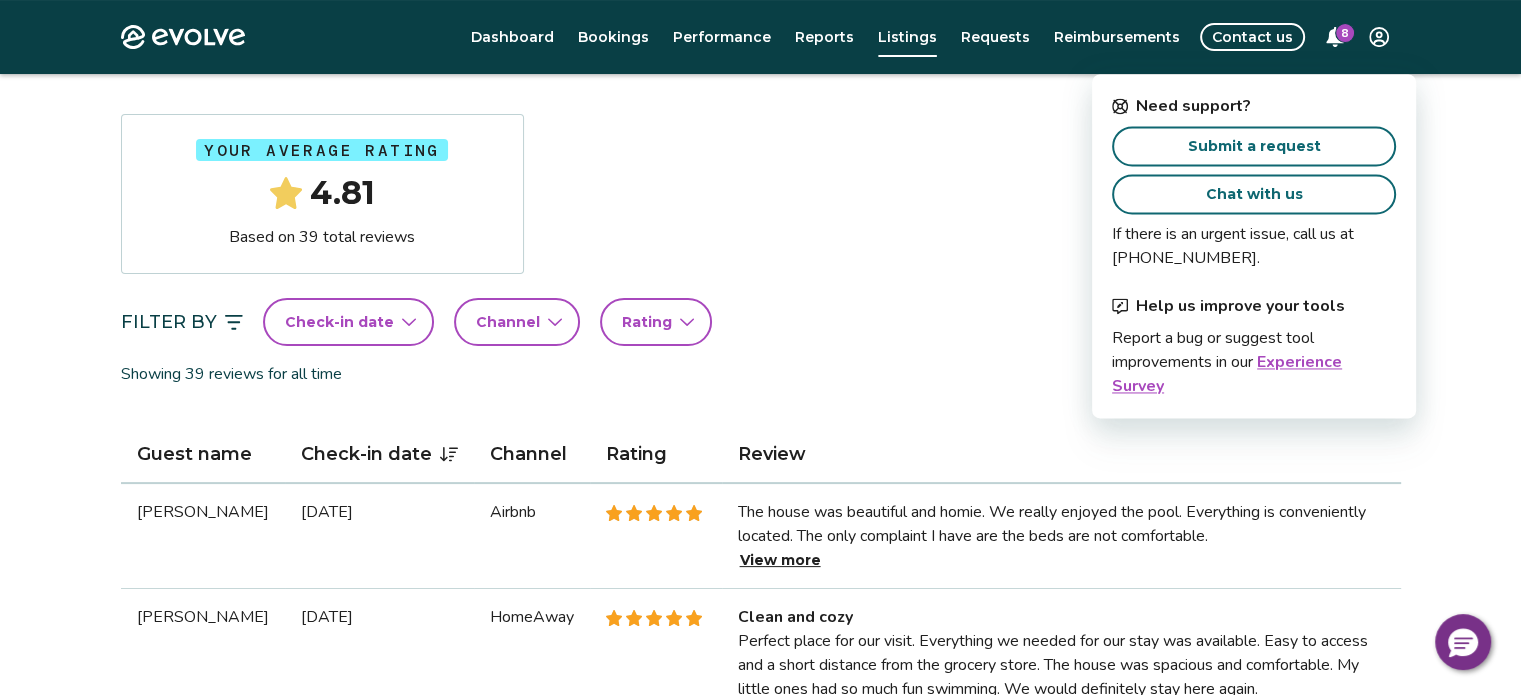 scroll, scrollTop: 300, scrollLeft: 0, axis: vertical 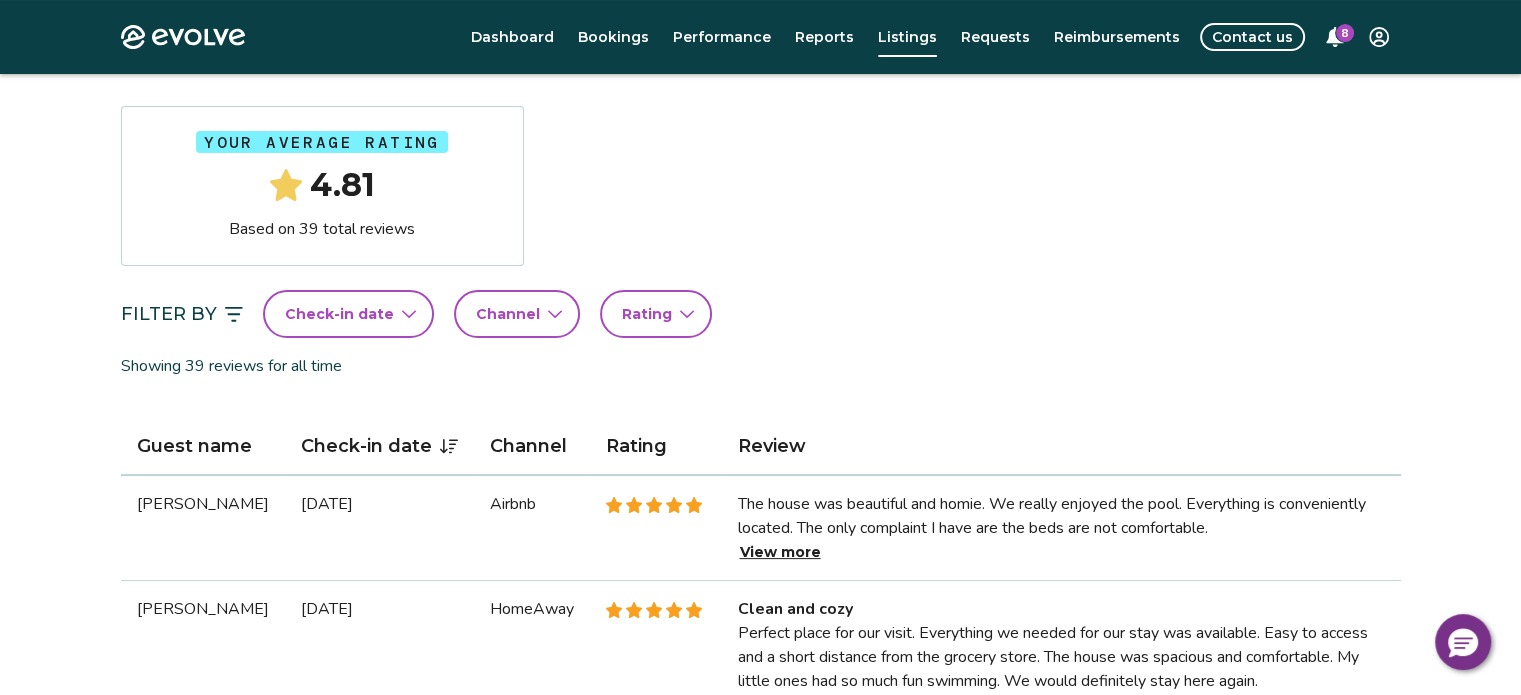 click on "Rating" at bounding box center (647, 314) 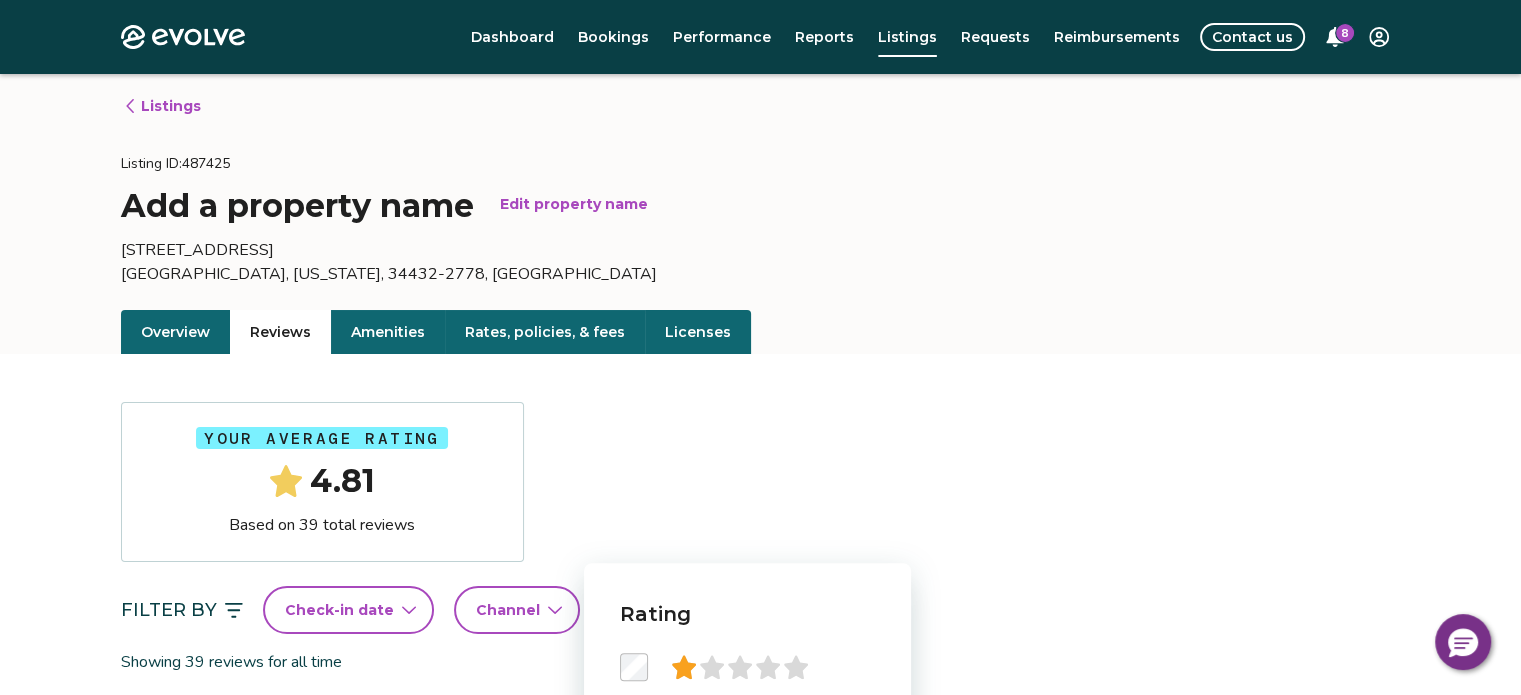 scroll, scrollTop: 0, scrollLeft: 0, axis: both 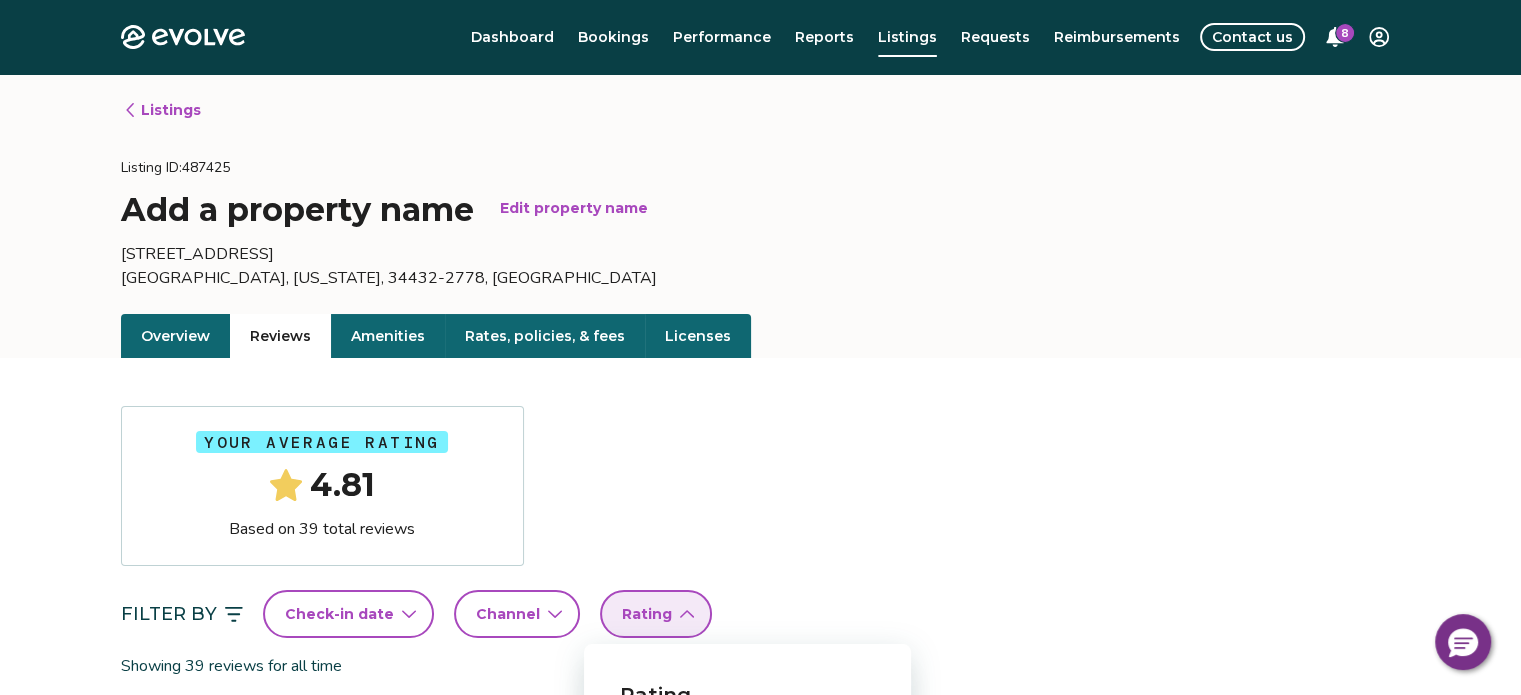 click on "Evolve Dashboard Bookings Performance Reports Listings Requests Reimbursements Contact us 8 Listings Listing ID:  487425 Add a property name Edit property name [STREET_ADDRESS][US_STATE] Overview Reviews Amenities Rates, policies, & fees Licenses Your average rating 4.81 Based on 39 total reviews Filter By  Check-in date Channel Rating Showing 39 reviews for all time Guest name Check-in date Channel Rating Review [PERSON_NAME] [DATE] Airbnb The house was beautiful and homie. We really enjoyed the pool. Everything is conveniently located. The only complaint I have are the beds are not comfortable. View more [PERSON_NAME] [DATE] HomeAway Clean and cozy Perfect place for our visit. Everything we needed for our stay was available. Easy to access and a short distance from the grocery store. The house was spacious and comfortable. My little ones had so much fun swimming. We would definitely stay here again. View more [PERSON_NAME] [DATE] HomeAway View more" at bounding box center [760, 1626] 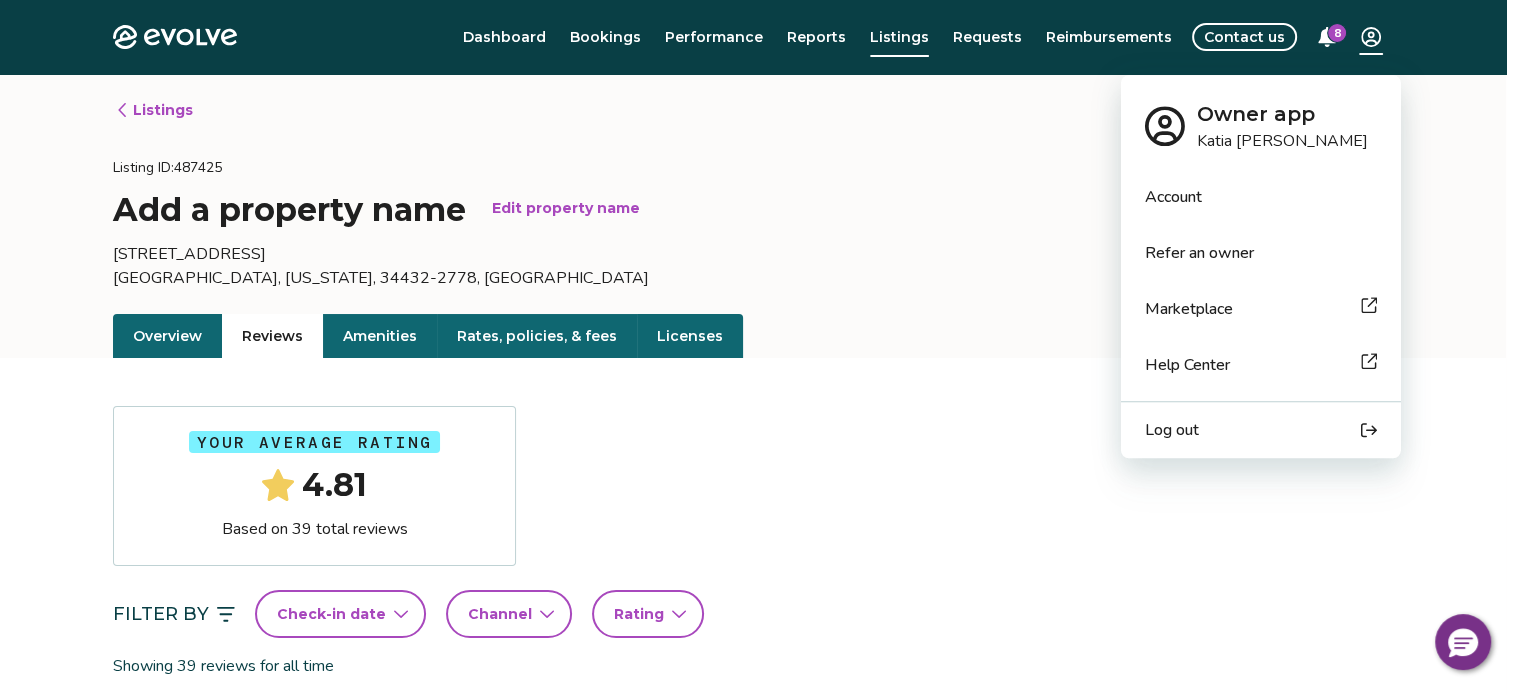 click on "Evolve Dashboard Bookings Performance Reports Listings Requests Reimbursements Contact us 8 Listings Listing ID:  487425 Add a property name Edit property name [STREET_ADDRESS][US_STATE] Overview Reviews Amenities Rates, policies, & fees Licenses Your average rating 4.81 Based on 39 total reviews Filter By  Check-in date Channel Rating Showing 39 reviews for all time Guest name Check-in date Channel Rating Review [PERSON_NAME] [DATE] Airbnb The house was beautiful and homie. We really enjoyed the pool. Everything is conveniently located. The only complaint I have are the beds are not comfortable. View more [PERSON_NAME] [DATE] HomeAway Clean and cozy Perfect place for our visit. Everything we needed for our stay was available. Easy to access and a short distance from the grocery store. The house was spacious and comfortable. My little ones had so much fun swimming. We would definitely stay here again. View more [PERSON_NAME] [DATE] HomeAway View more" at bounding box center [760, 1626] 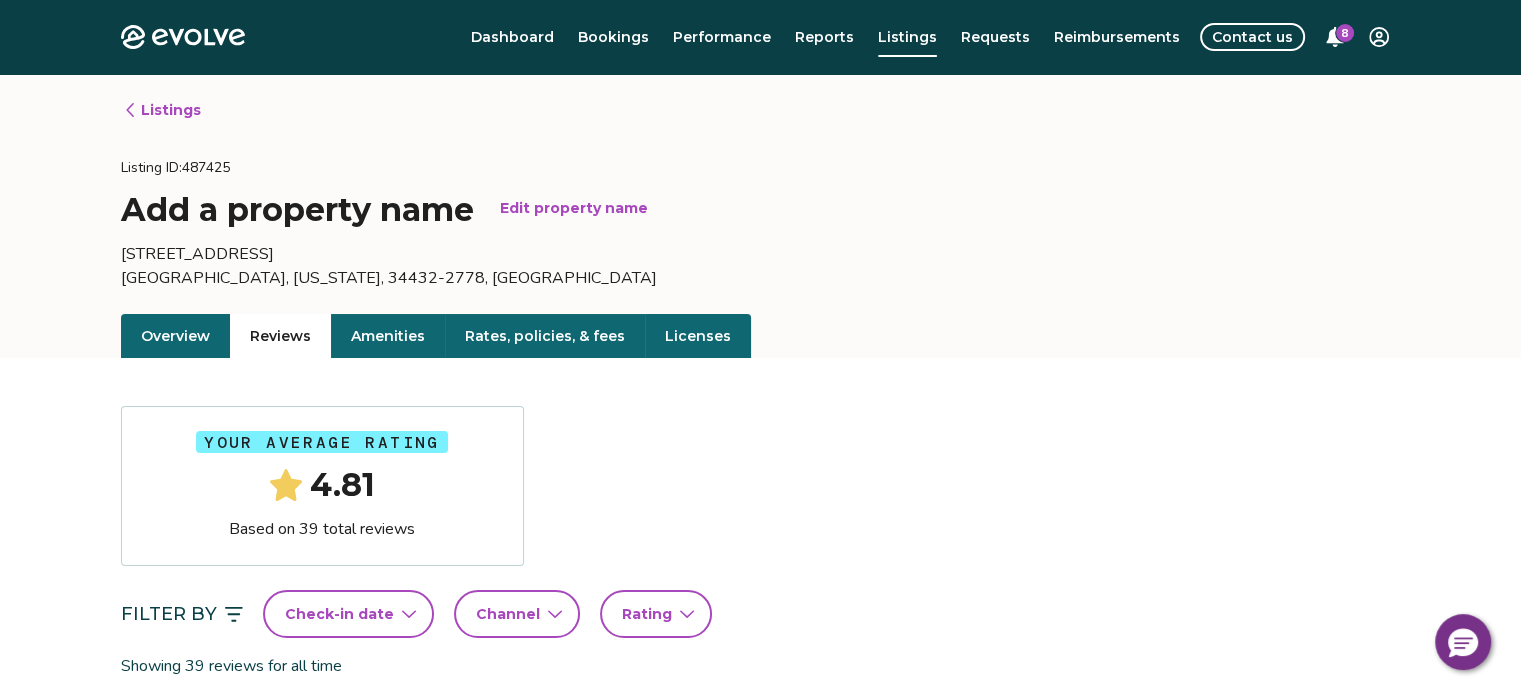 click on "Contact us" at bounding box center [1252, 37] 